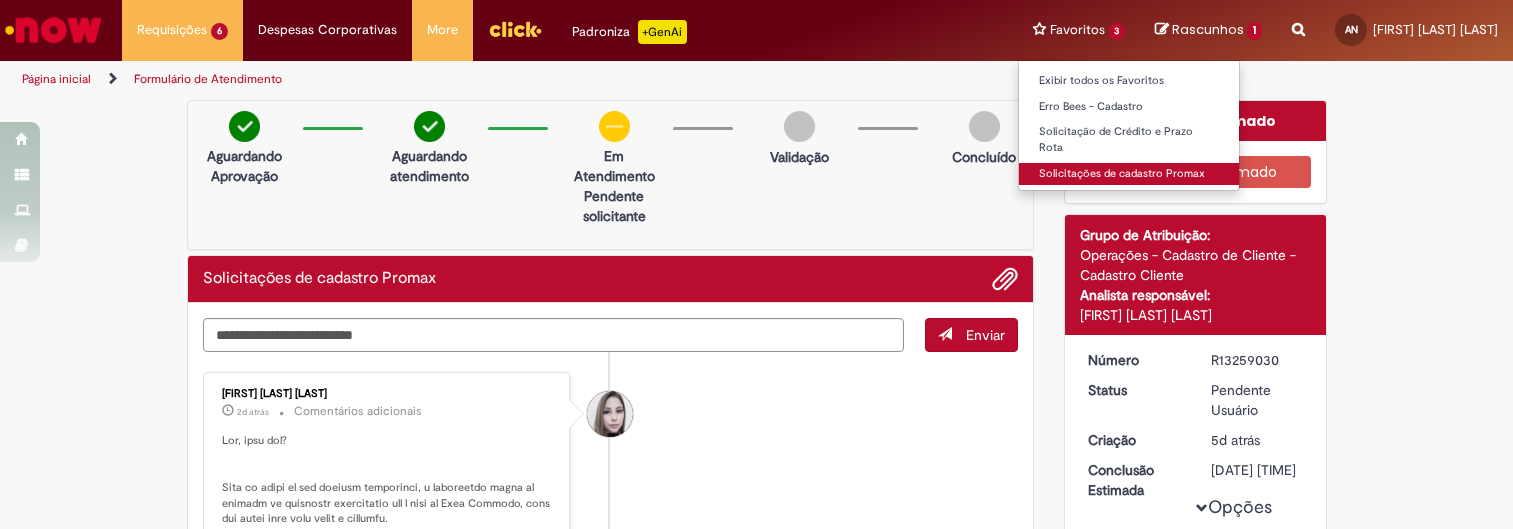 scroll, scrollTop: 0, scrollLeft: 0, axis: both 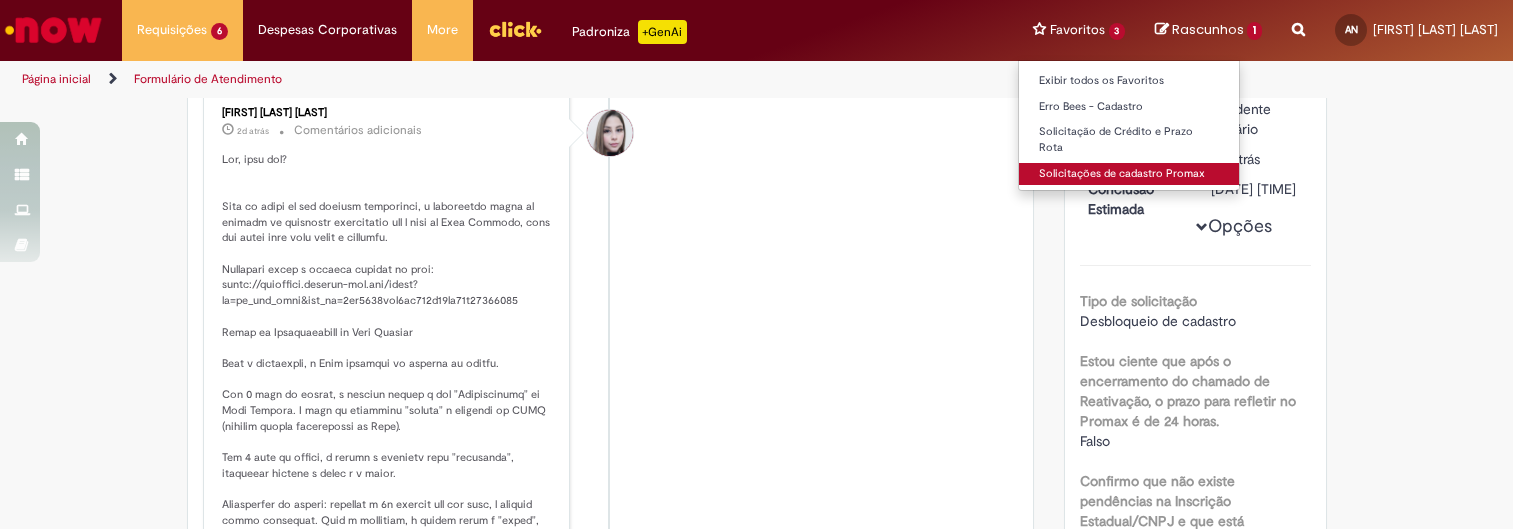 click on "Solicitações de cadastro Promax" at bounding box center (1129, 174) 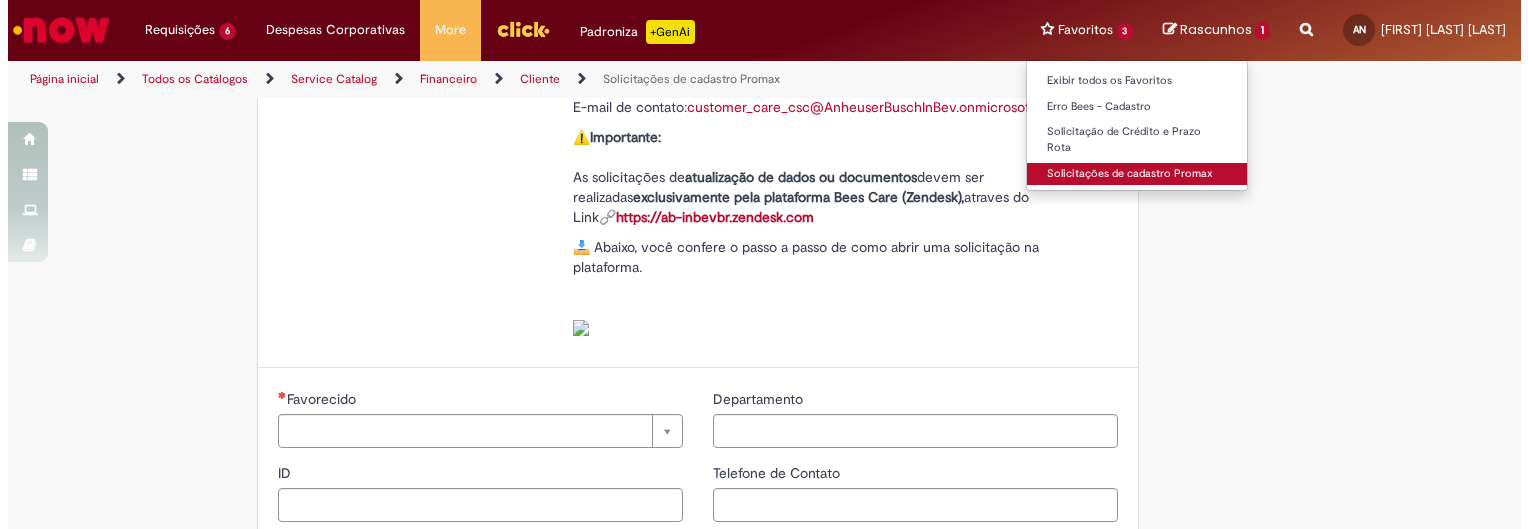 scroll, scrollTop: 0, scrollLeft: 0, axis: both 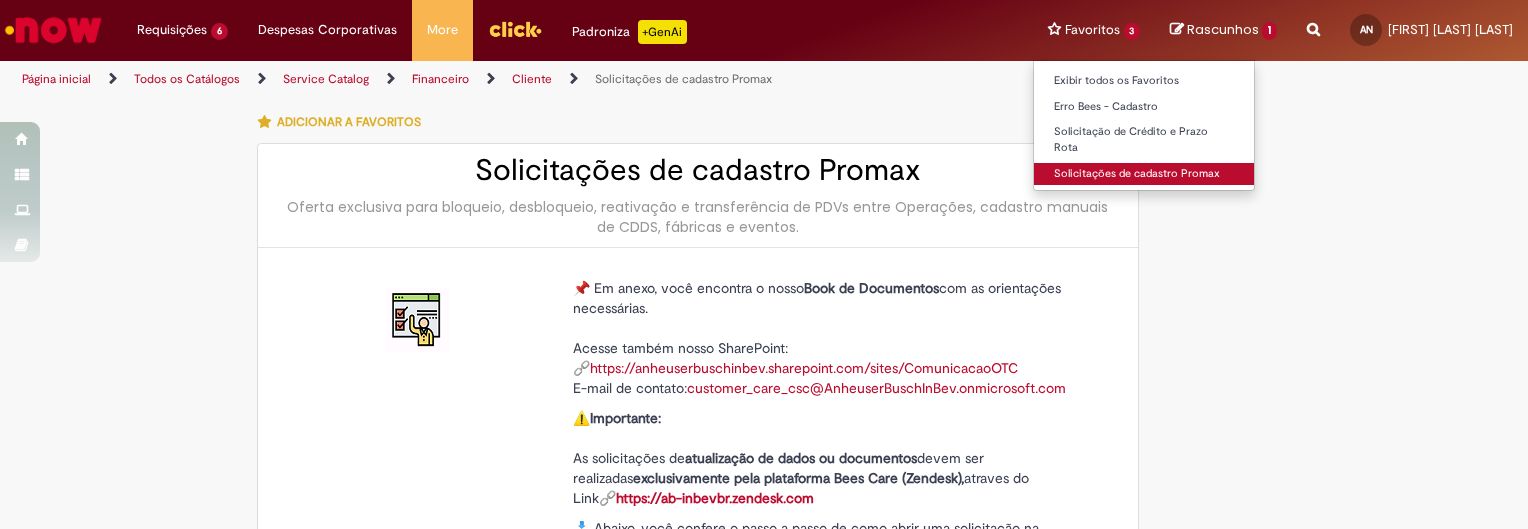 type on "********" 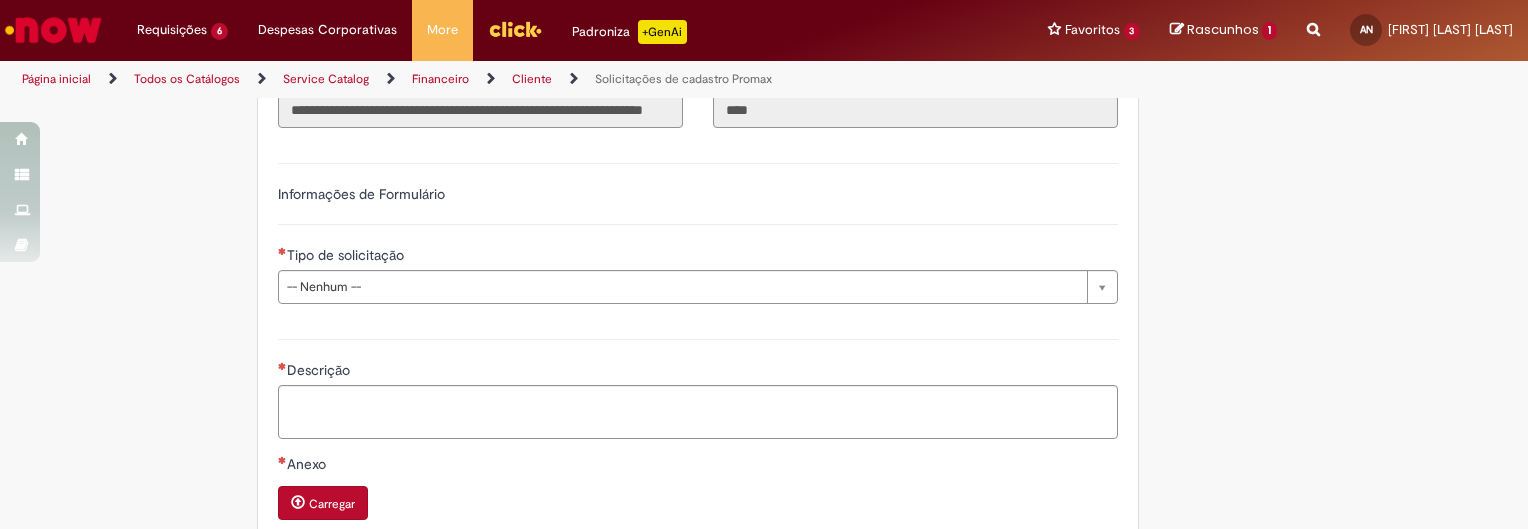 scroll, scrollTop: 829, scrollLeft: 0, axis: vertical 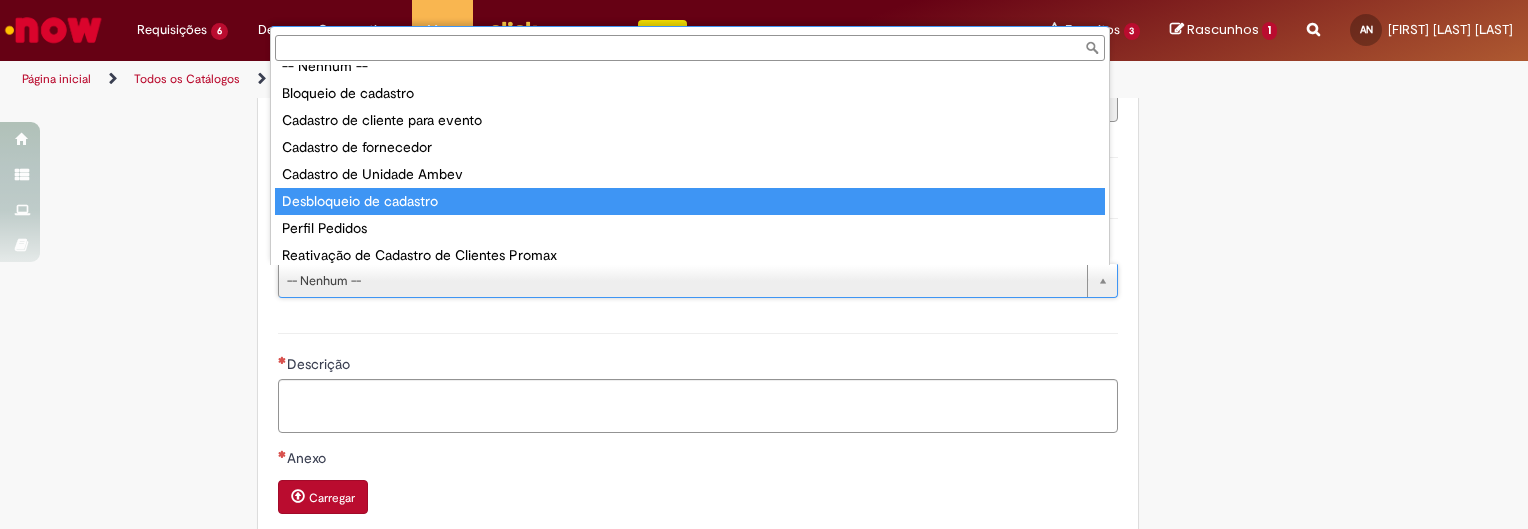 type on "**********" 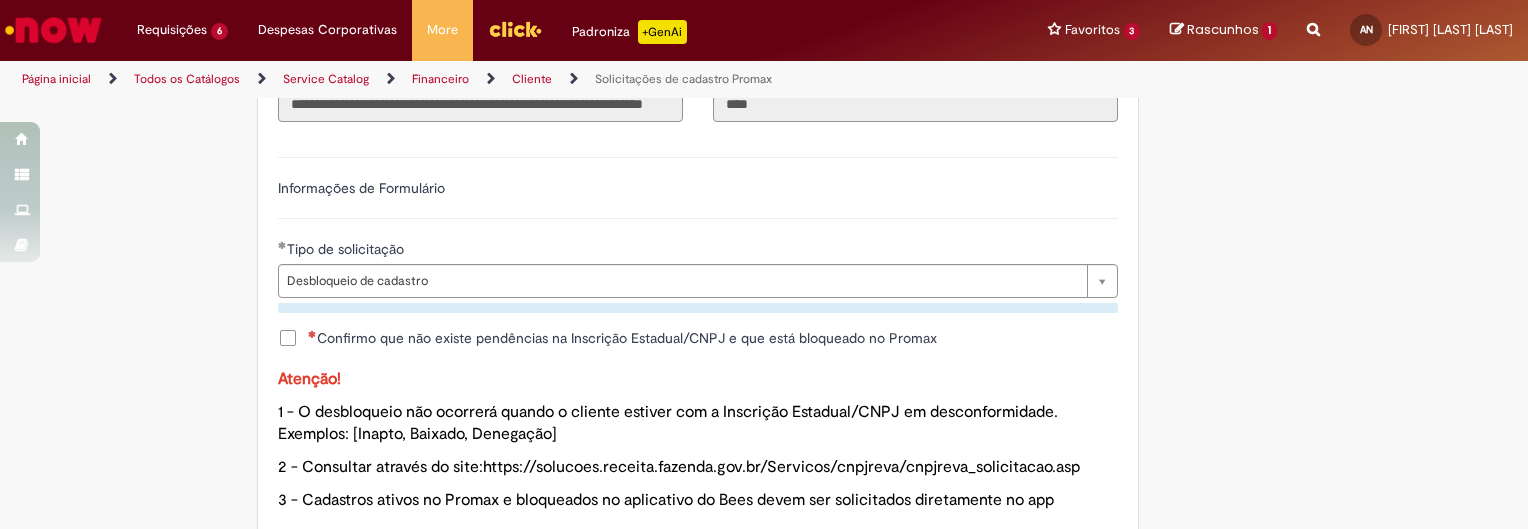click on "Confirmo que não existe pendências na Inscrição Estadual/CNPJ e que está bloqueado no Promax" at bounding box center (698, 340) 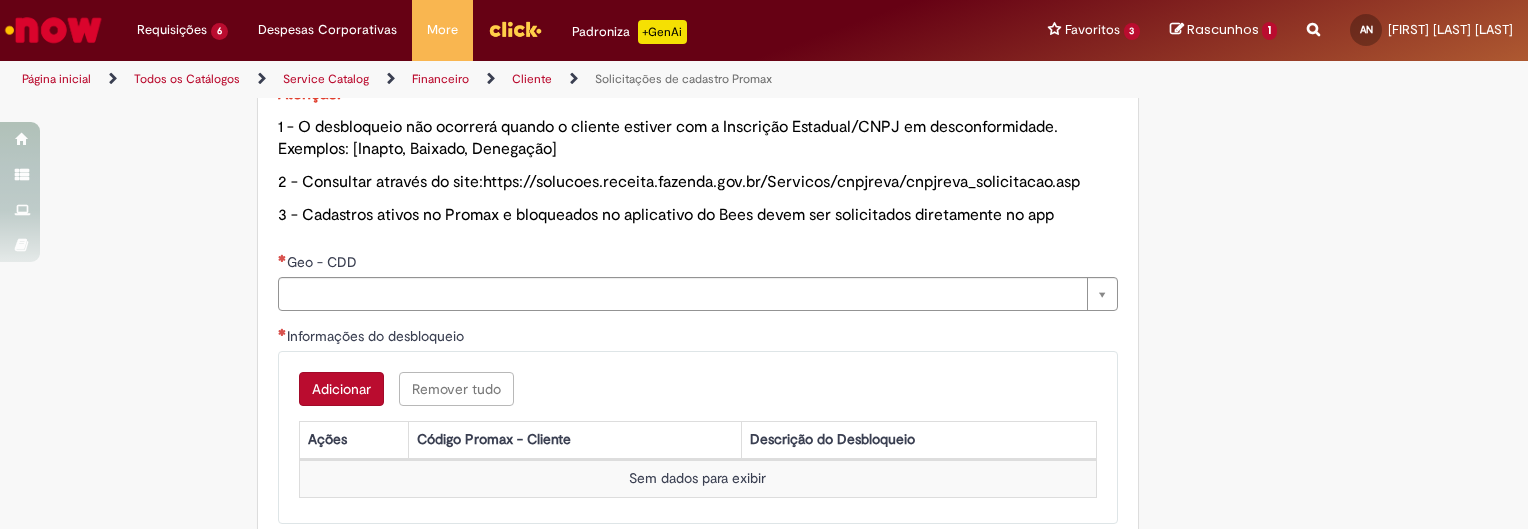 scroll, scrollTop: 1116, scrollLeft: 0, axis: vertical 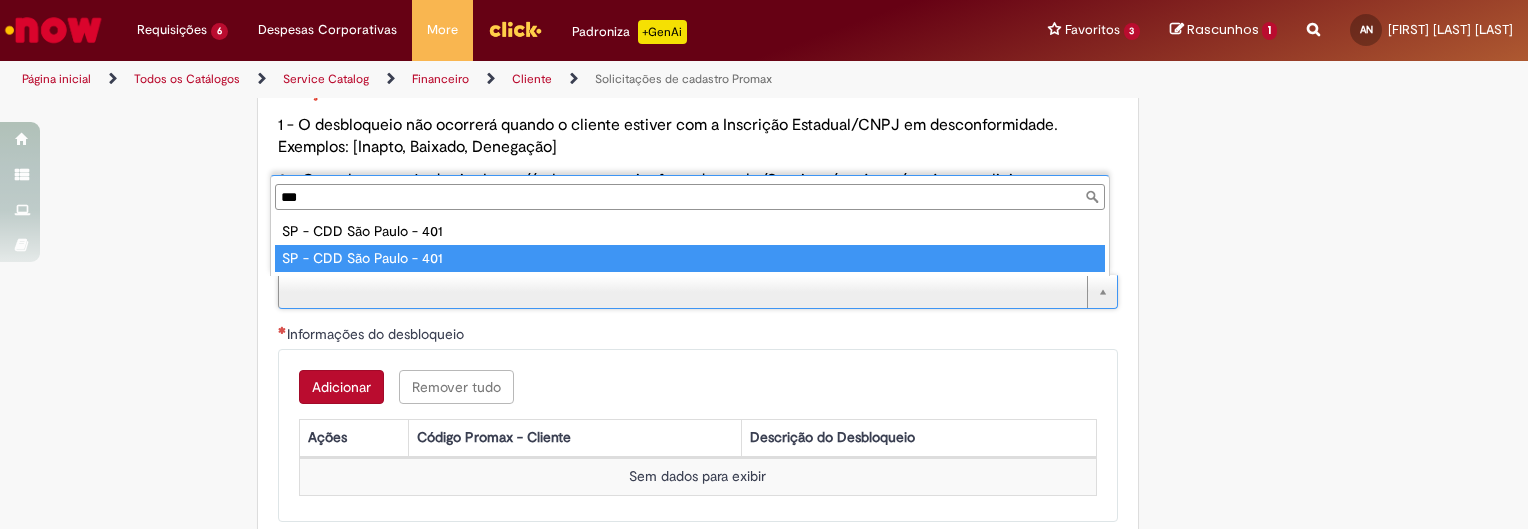 type on "***" 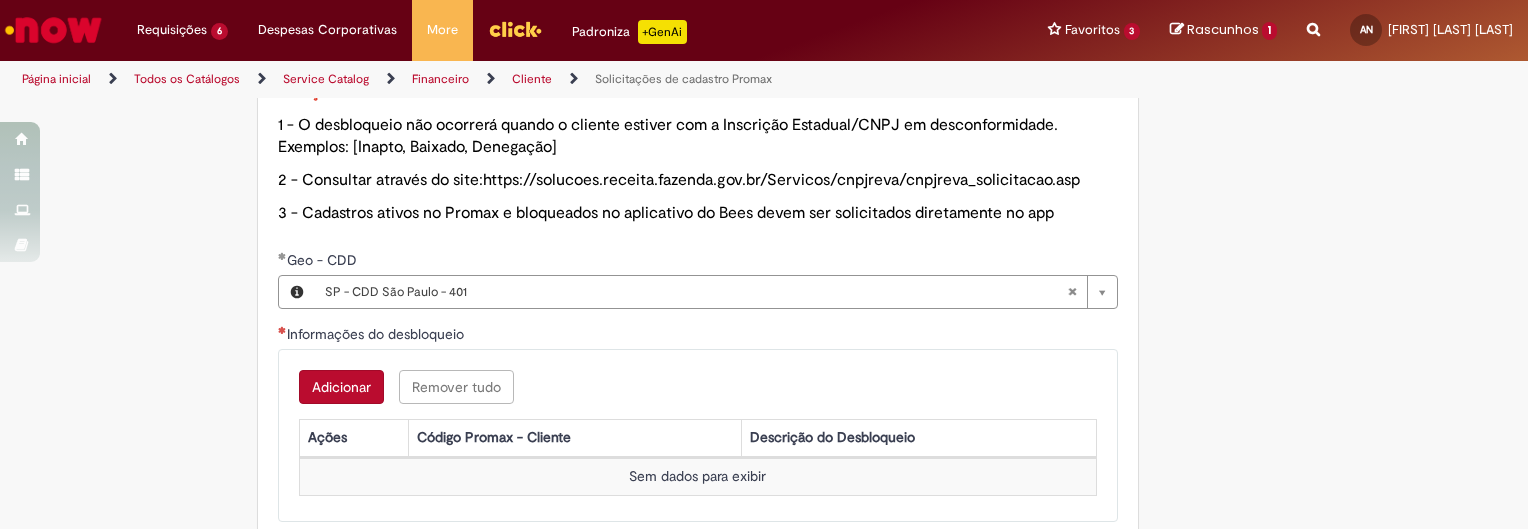 click on "Adicionar" at bounding box center [341, 387] 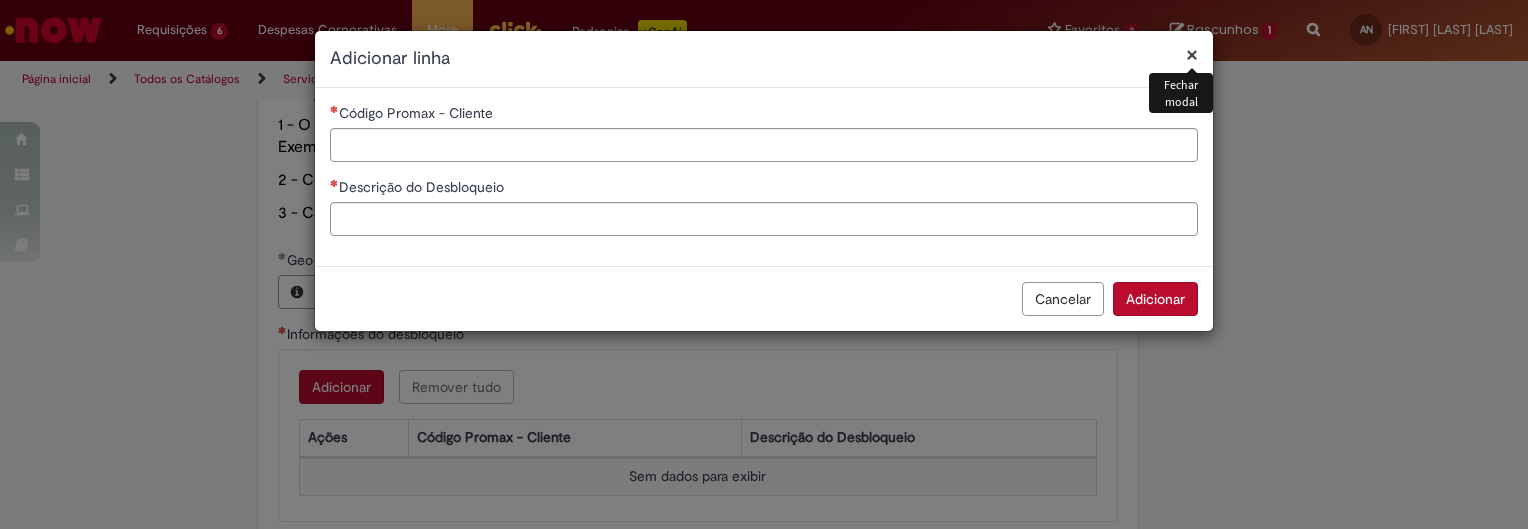 type 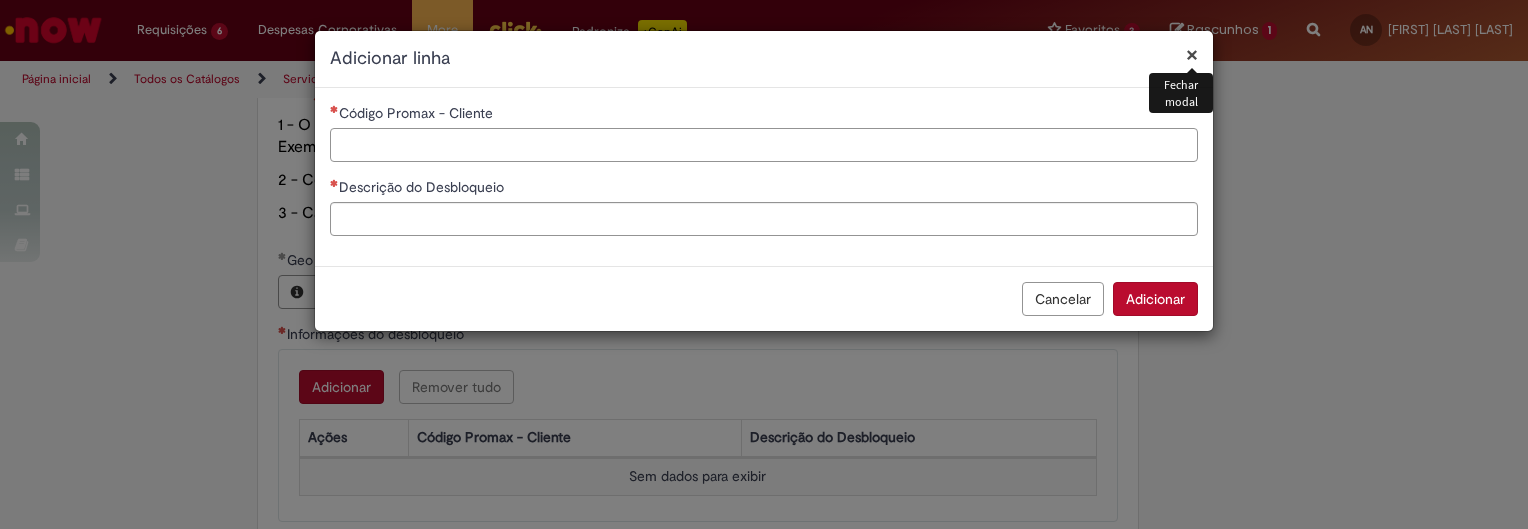 paste on "*****" 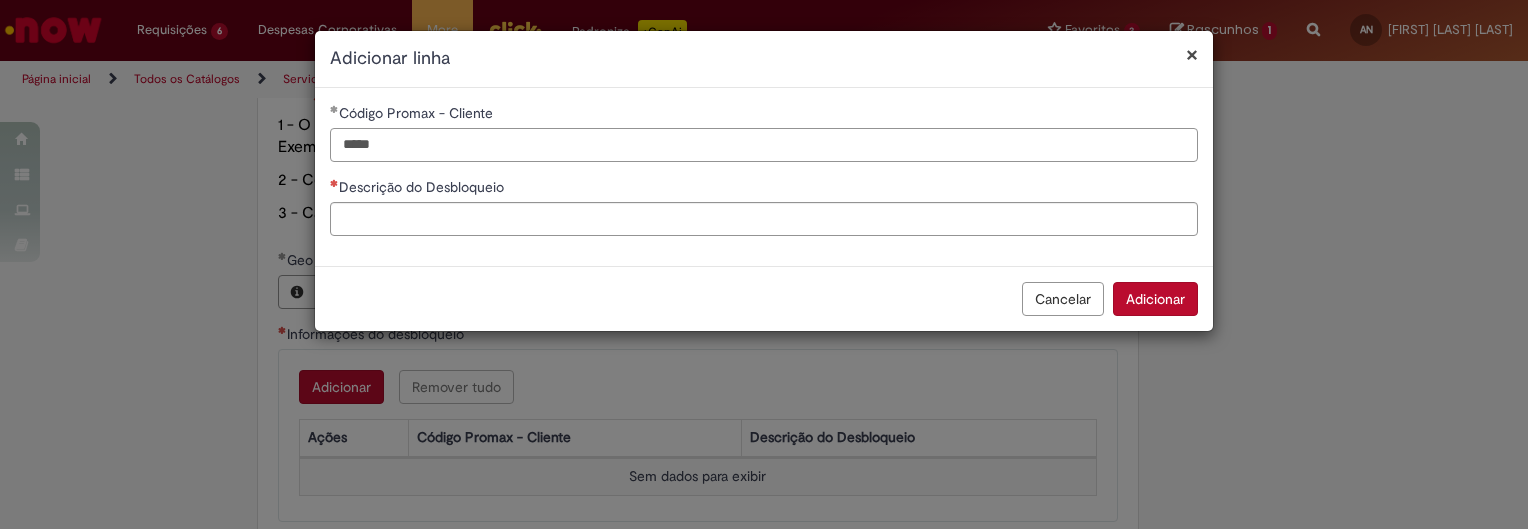 click on "*****" at bounding box center (764, 145) 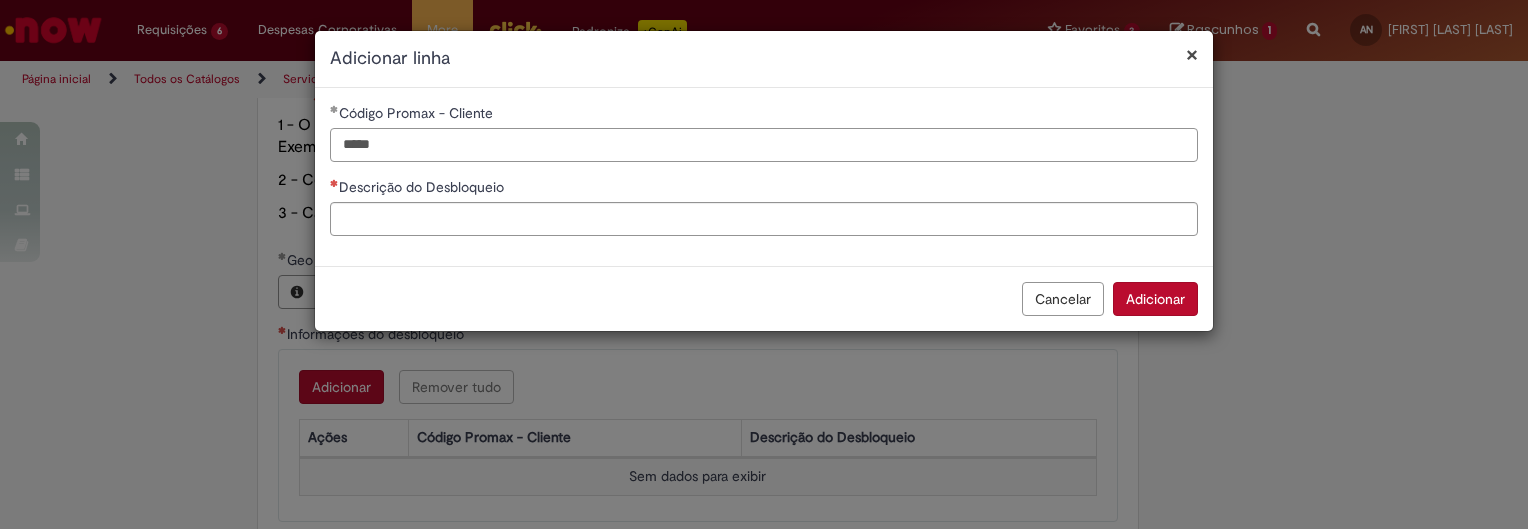 type on "*****" 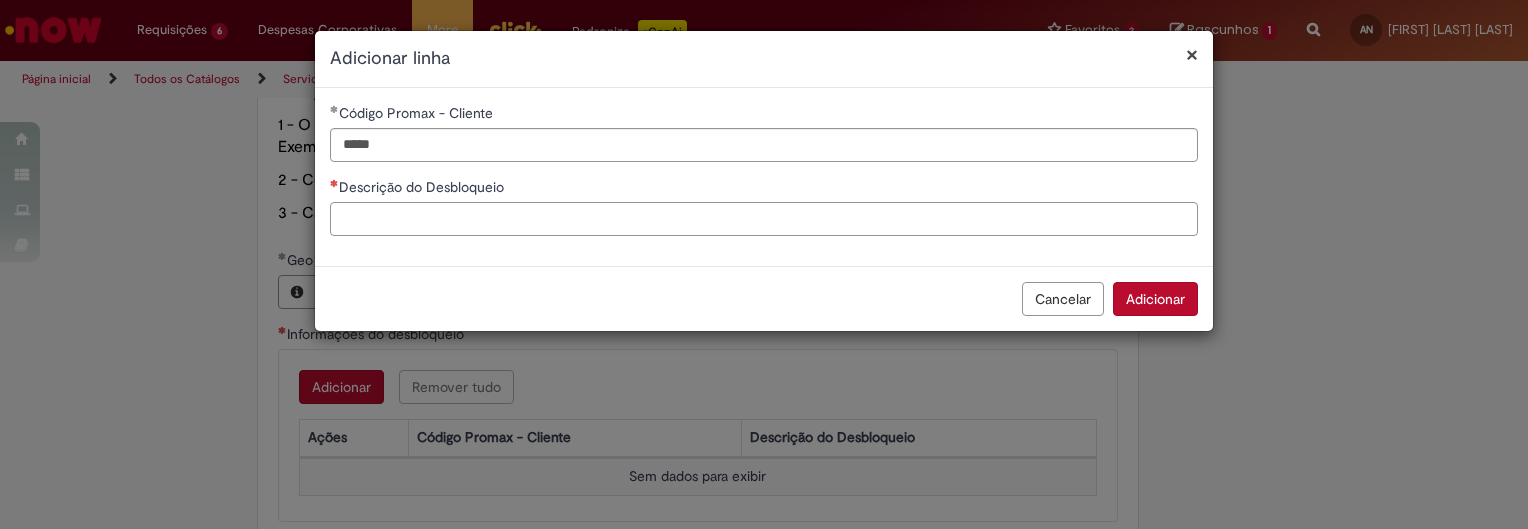 click on "Descrição do Desbloqueio" at bounding box center [764, 219] 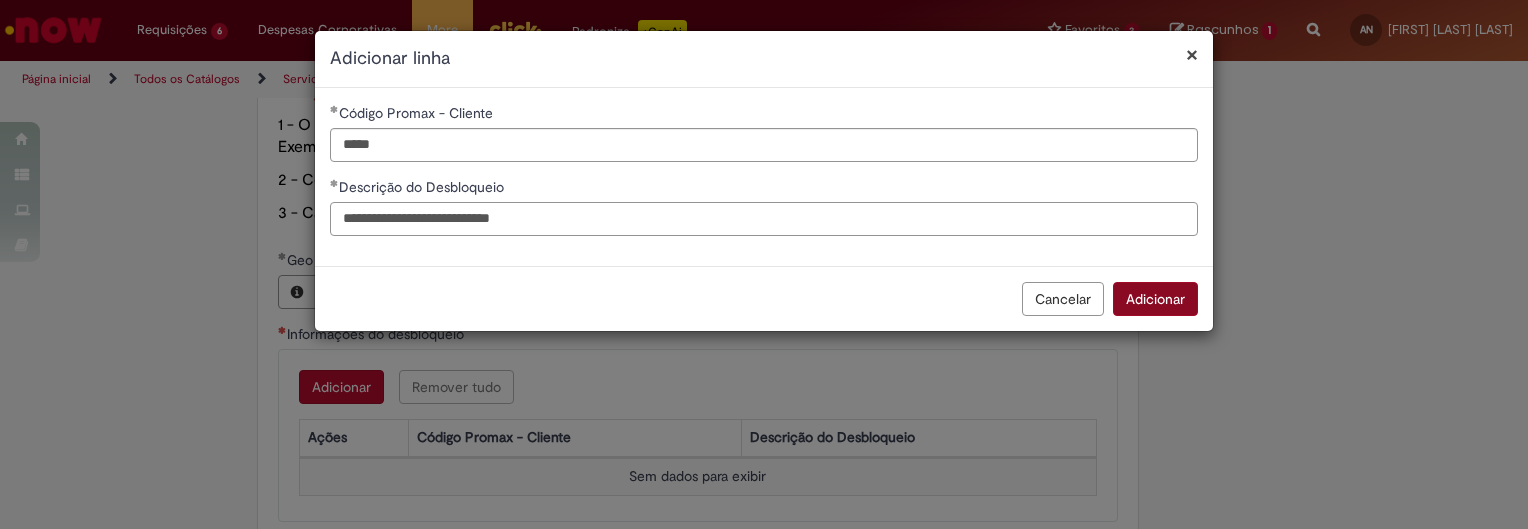 type on "**********" 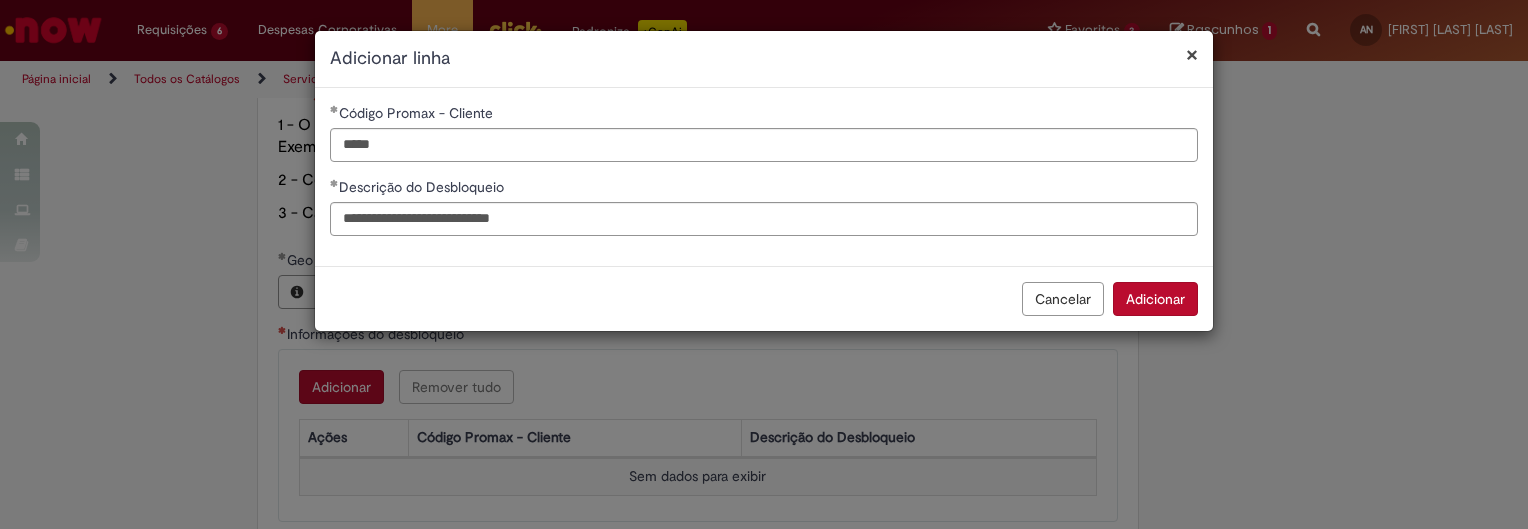 click on "Adicionar" at bounding box center (1155, 299) 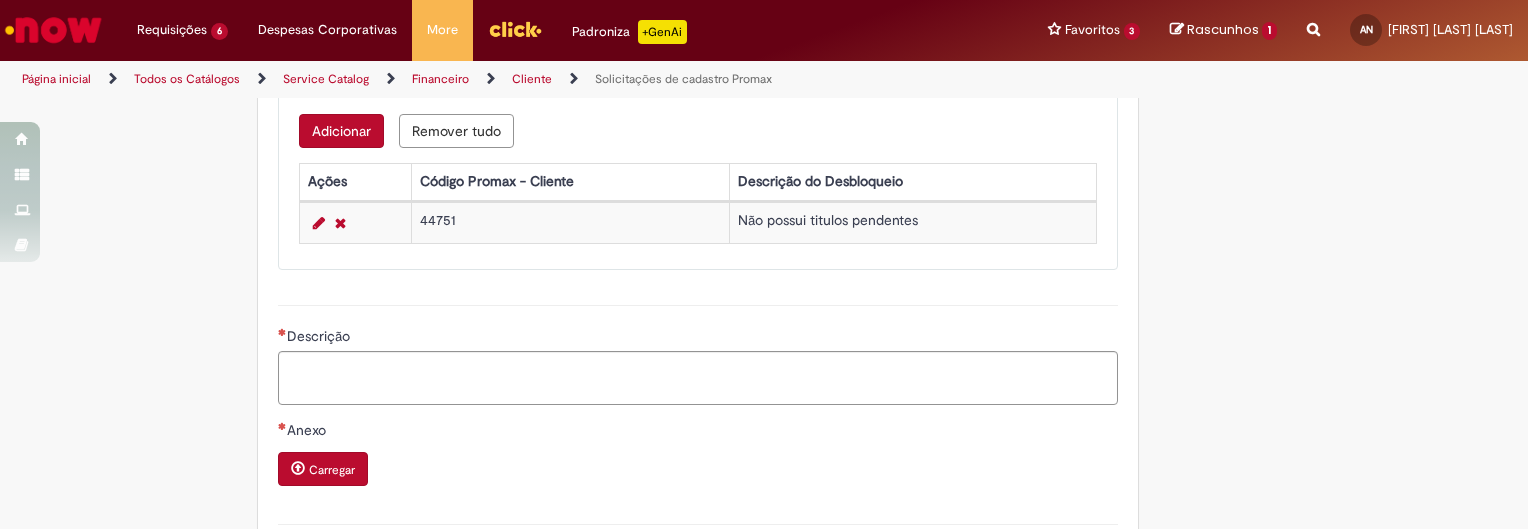 scroll, scrollTop: 1377, scrollLeft: 0, axis: vertical 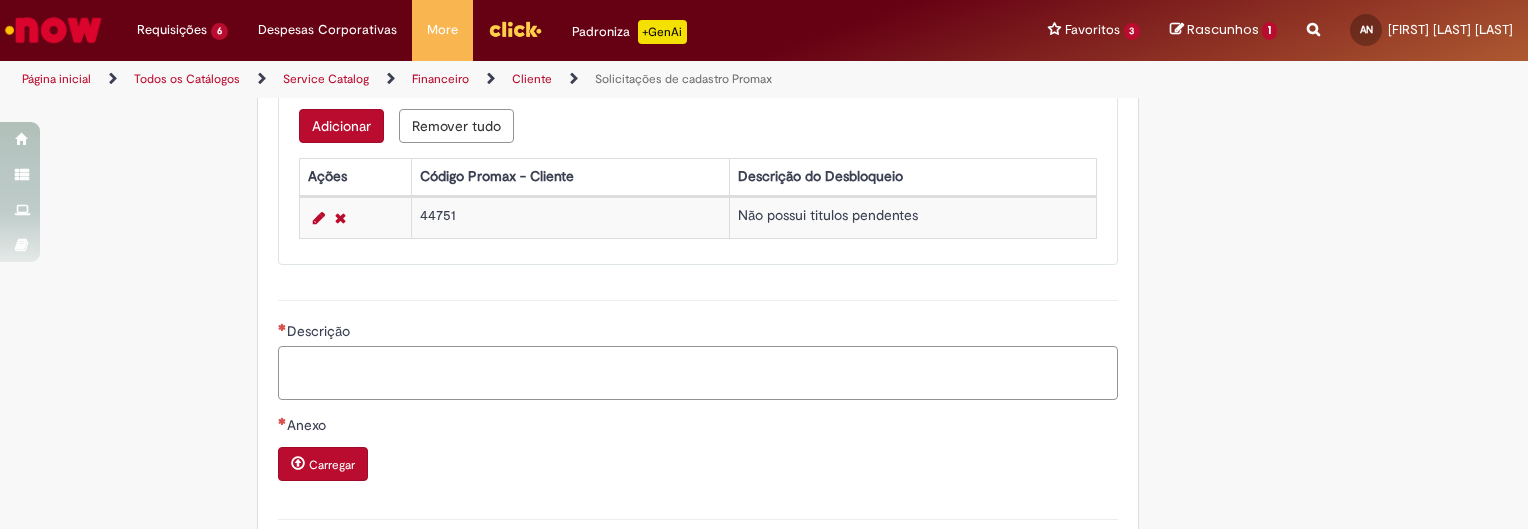 click on "Descrição" at bounding box center [698, 373] 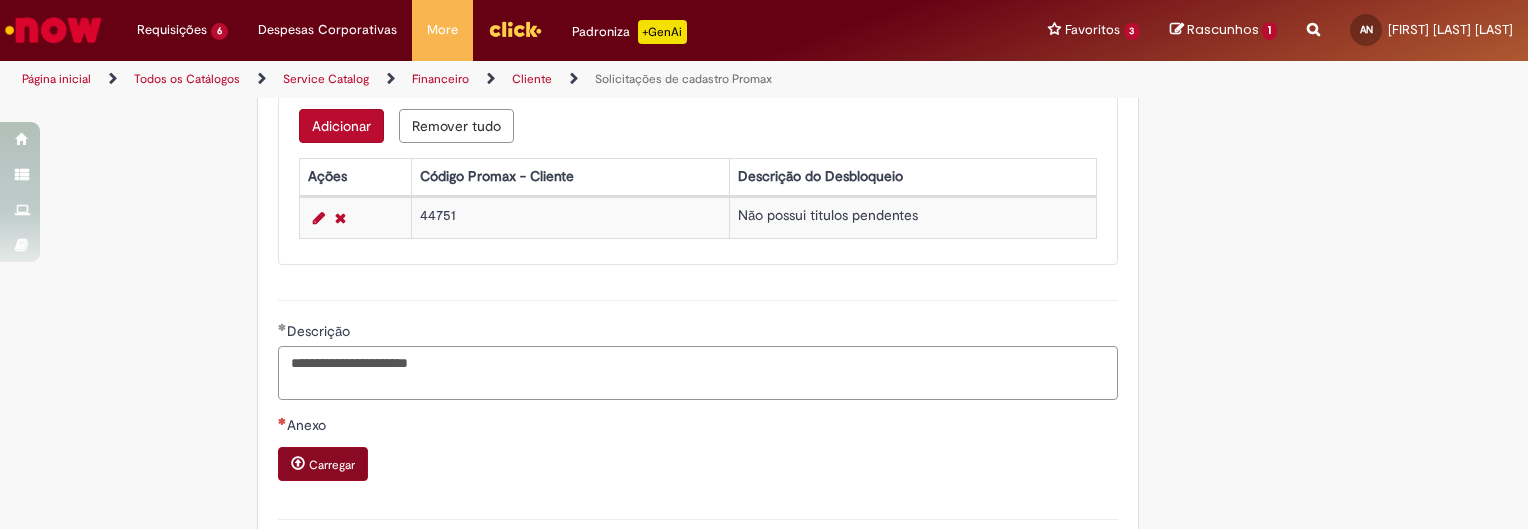 type on "**********" 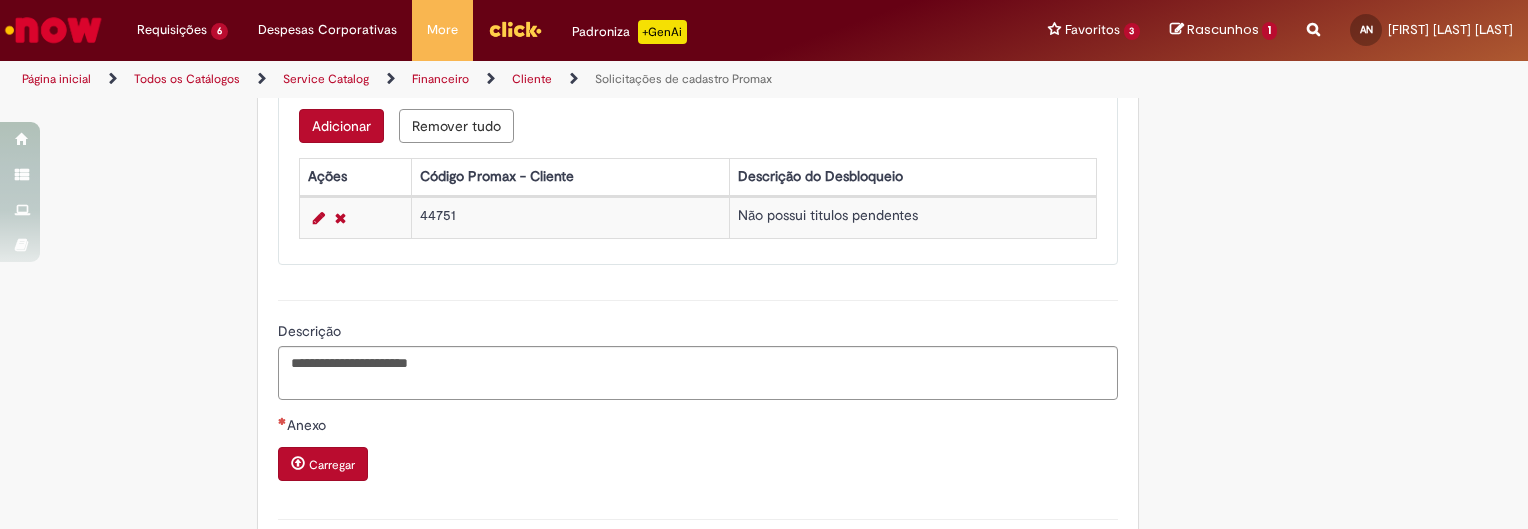click on "Carregar" at bounding box center (332, 465) 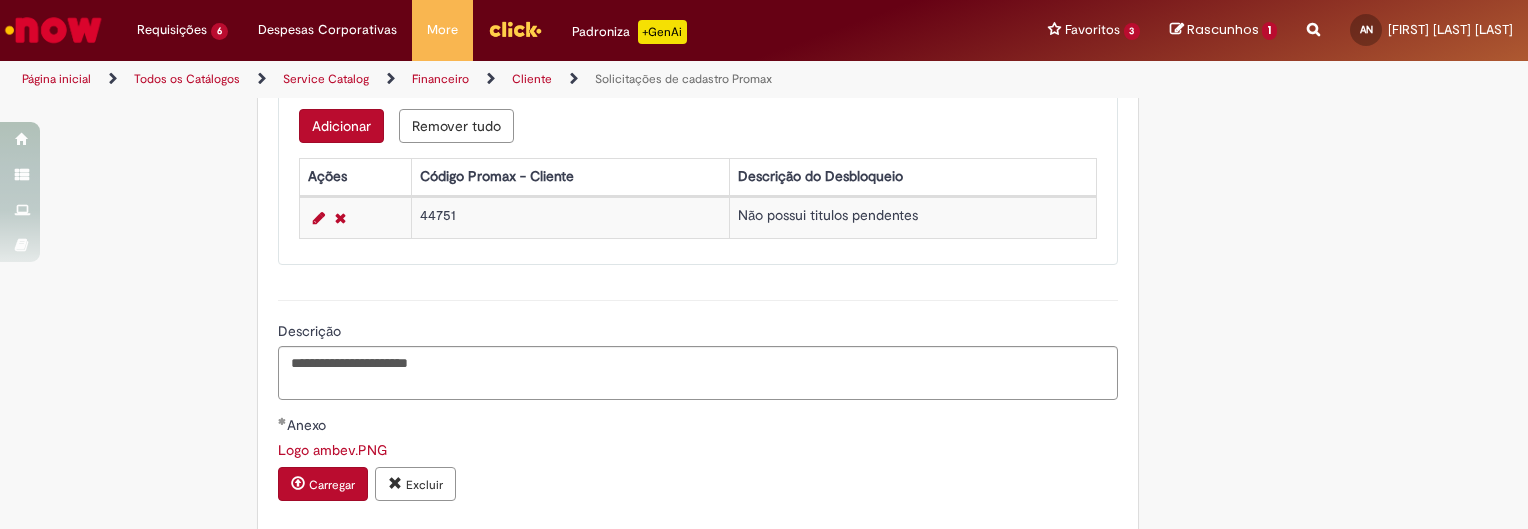 scroll, scrollTop: 1633, scrollLeft: 0, axis: vertical 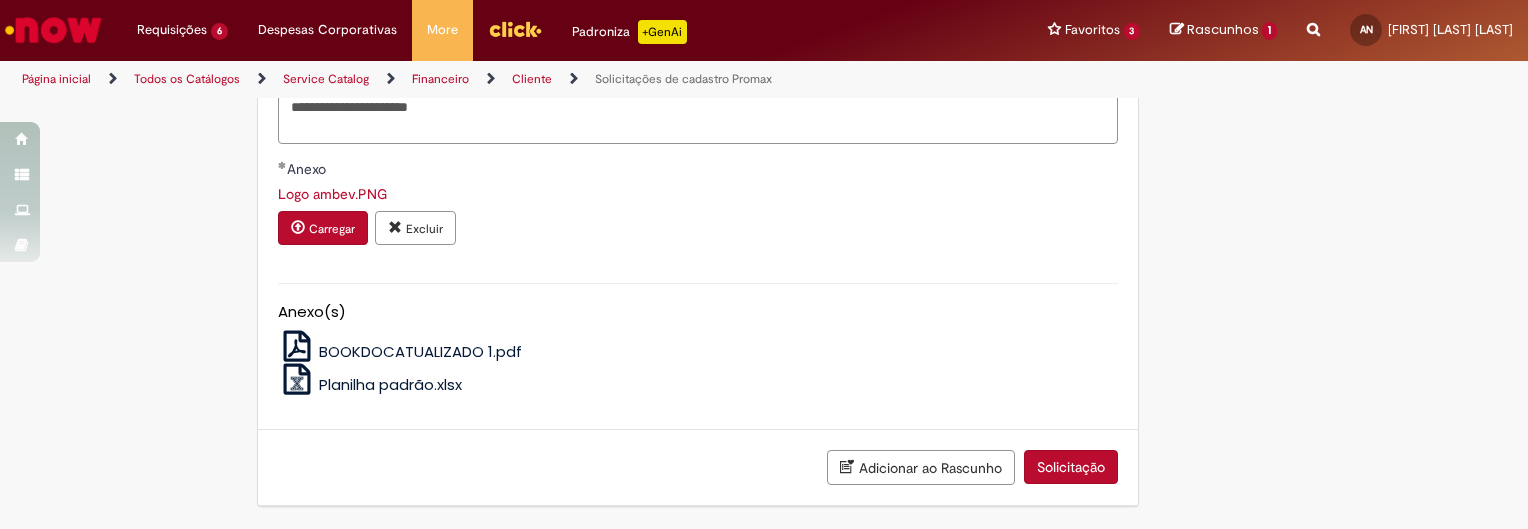 click on "Adicionar ao Rascunho        Solicitação" at bounding box center (698, 468) 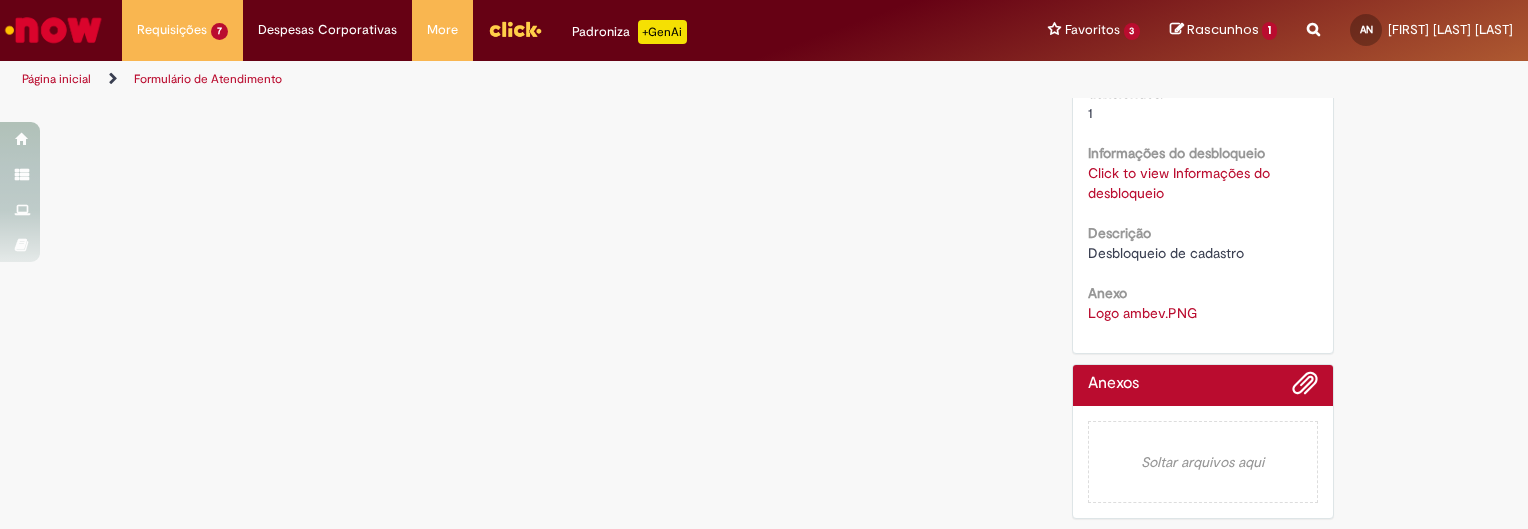scroll, scrollTop: 0, scrollLeft: 0, axis: both 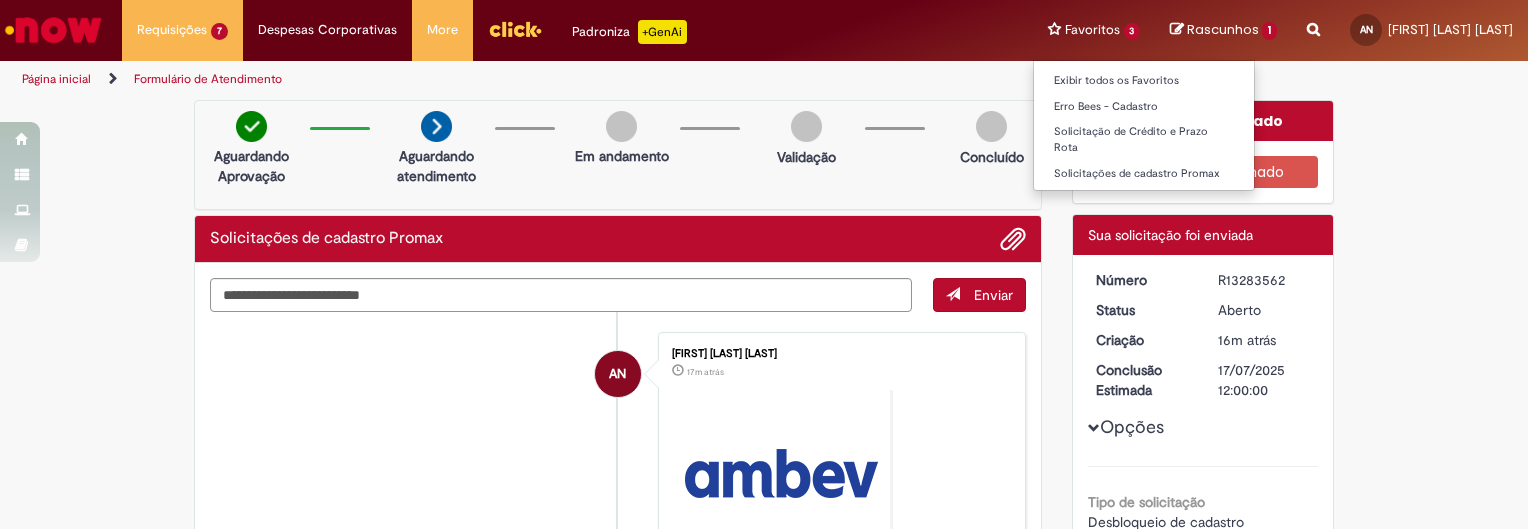drag, startPoint x: 532, startPoint y: 1, endPoint x: 1083, endPoint y: 25, distance: 551.52246 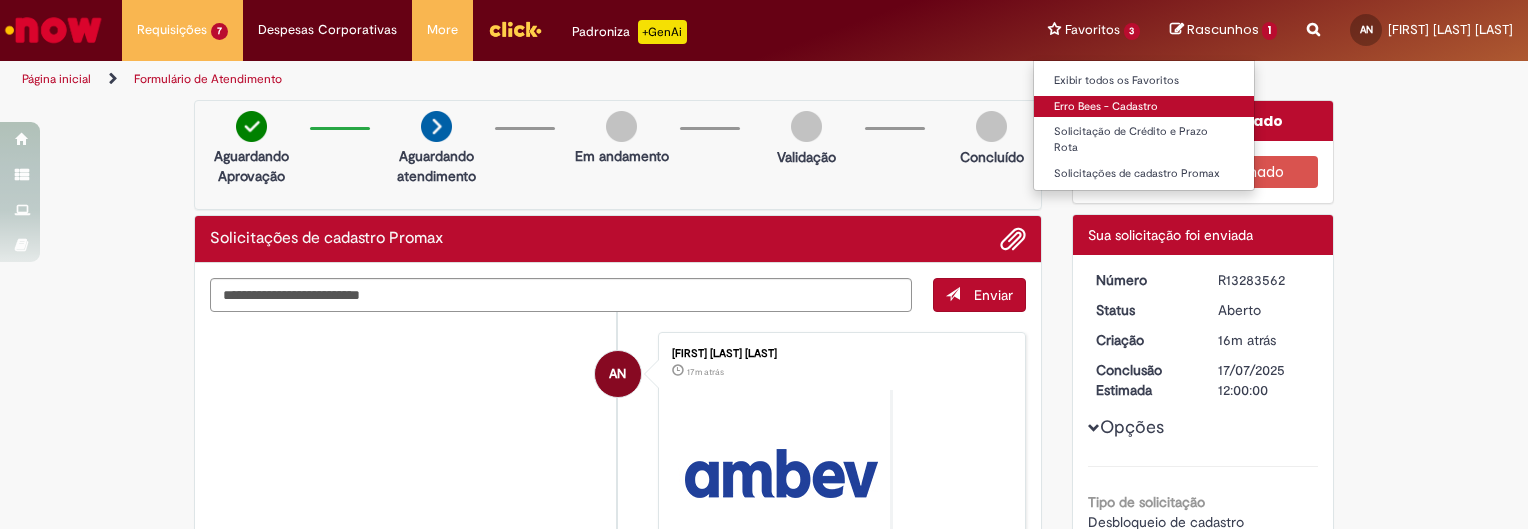 click on "Erro Bees - Cadastro" at bounding box center (1144, 107) 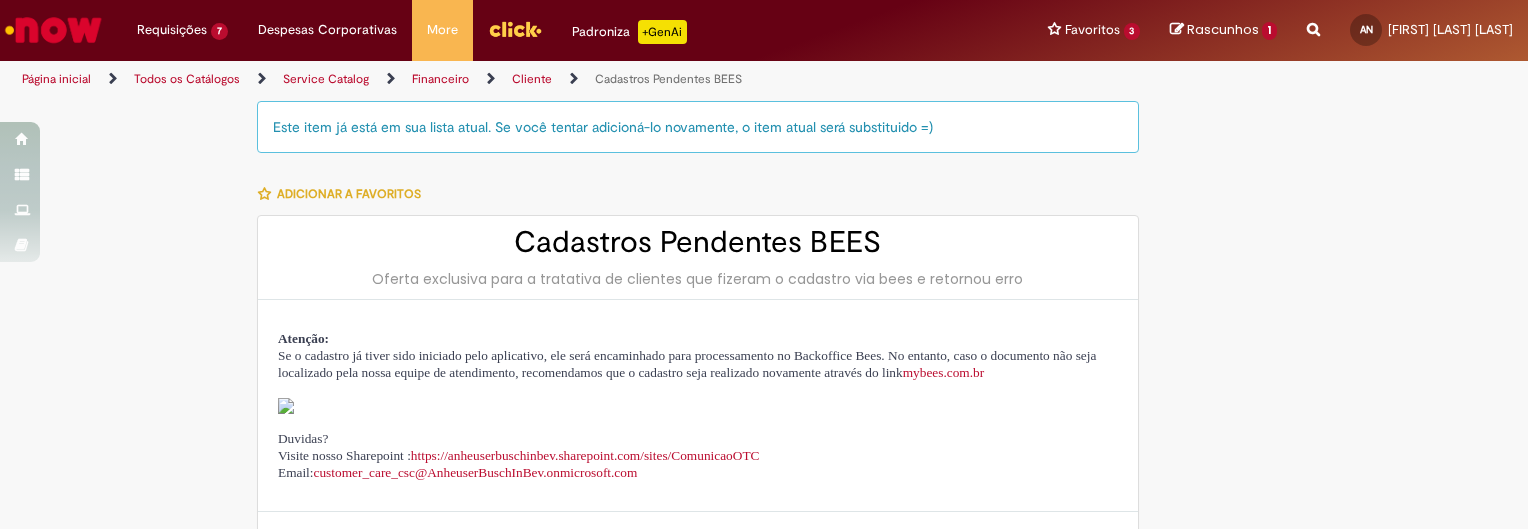 type on "********" 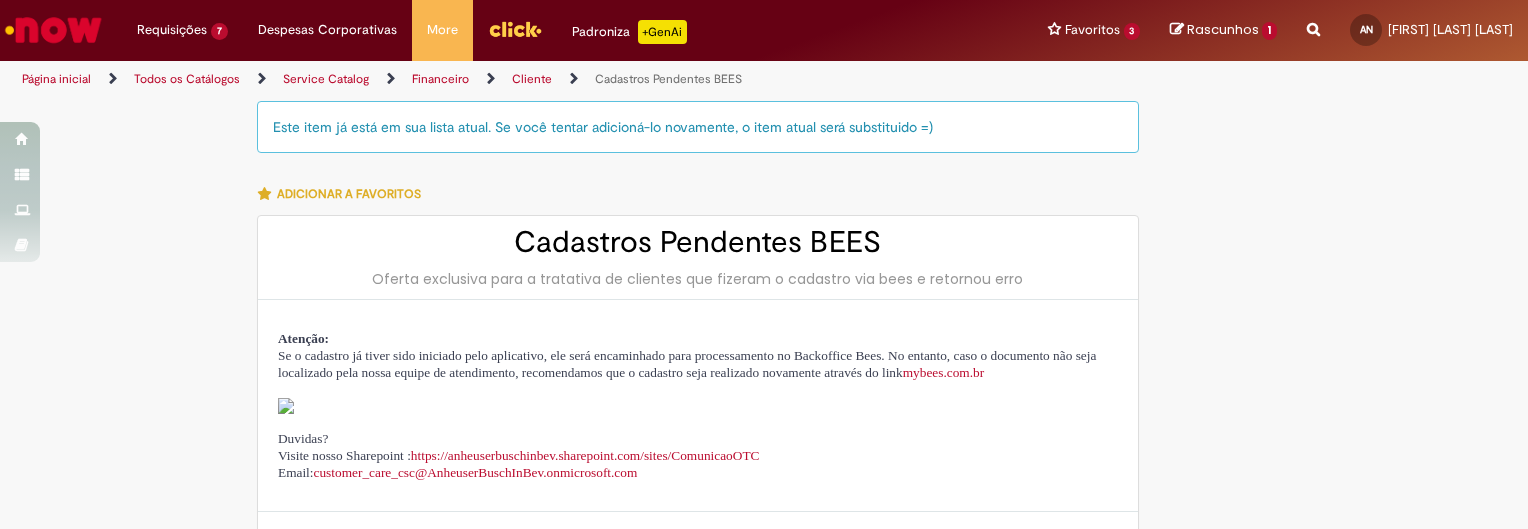 type on "**********" 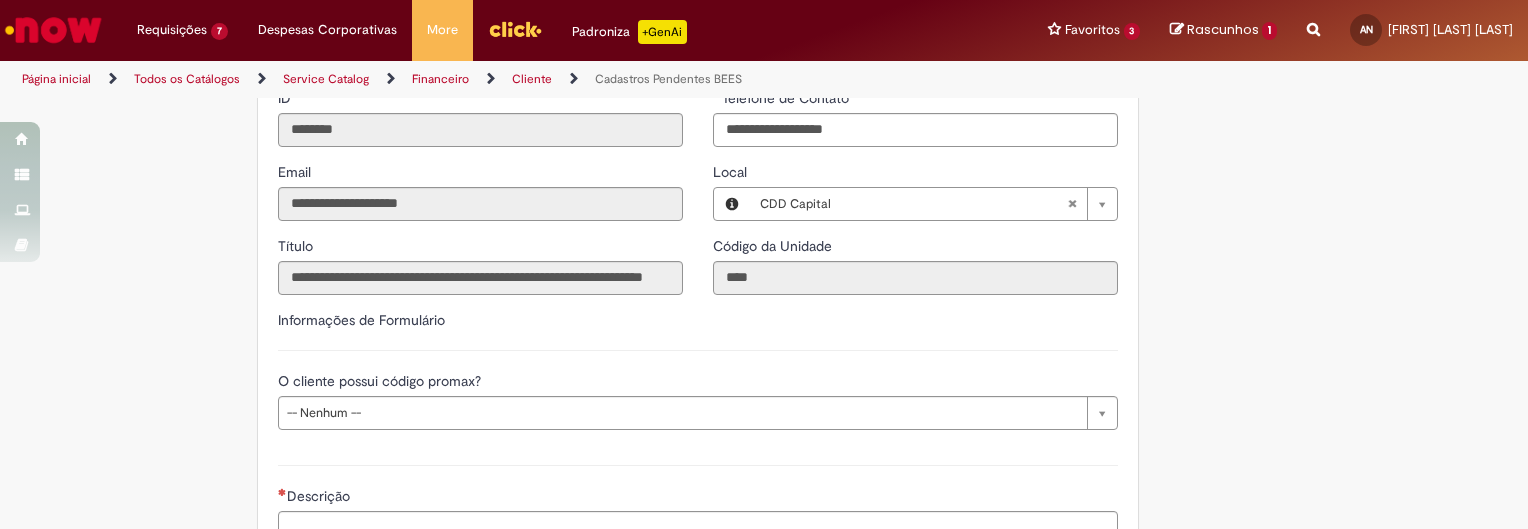 scroll, scrollTop: 552, scrollLeft: 0, axis: vertical 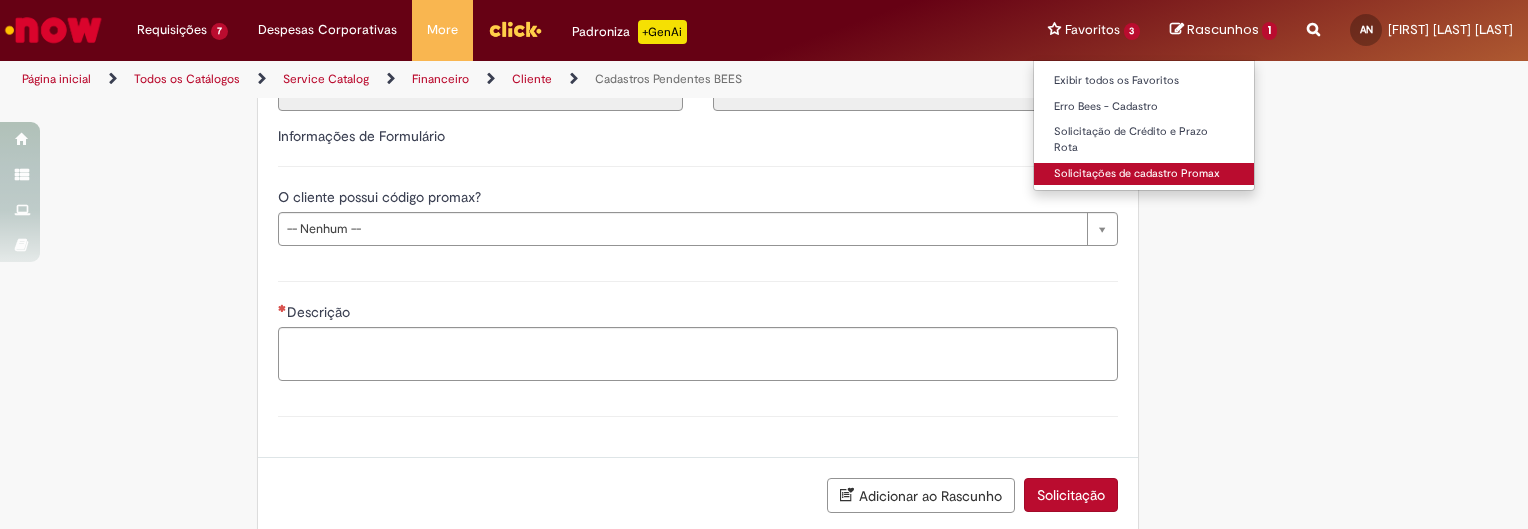 click on "Solicitações de cadastro Promax" at bounding box center (1144, 174) 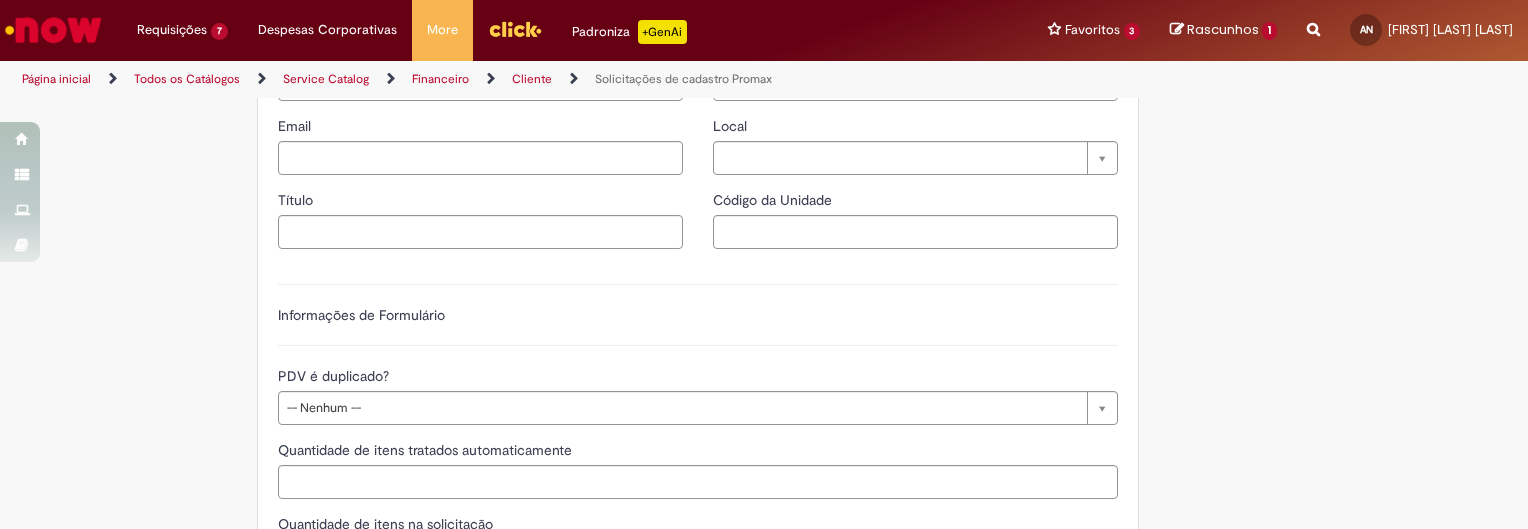 type on "********" 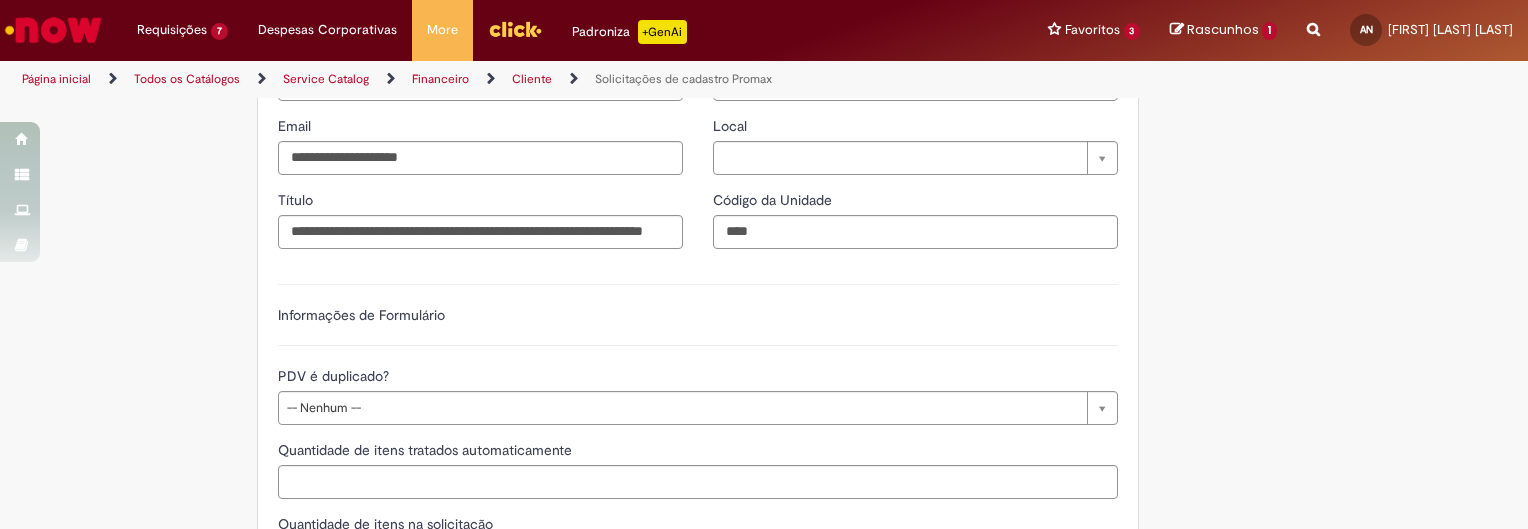 type on "**********" 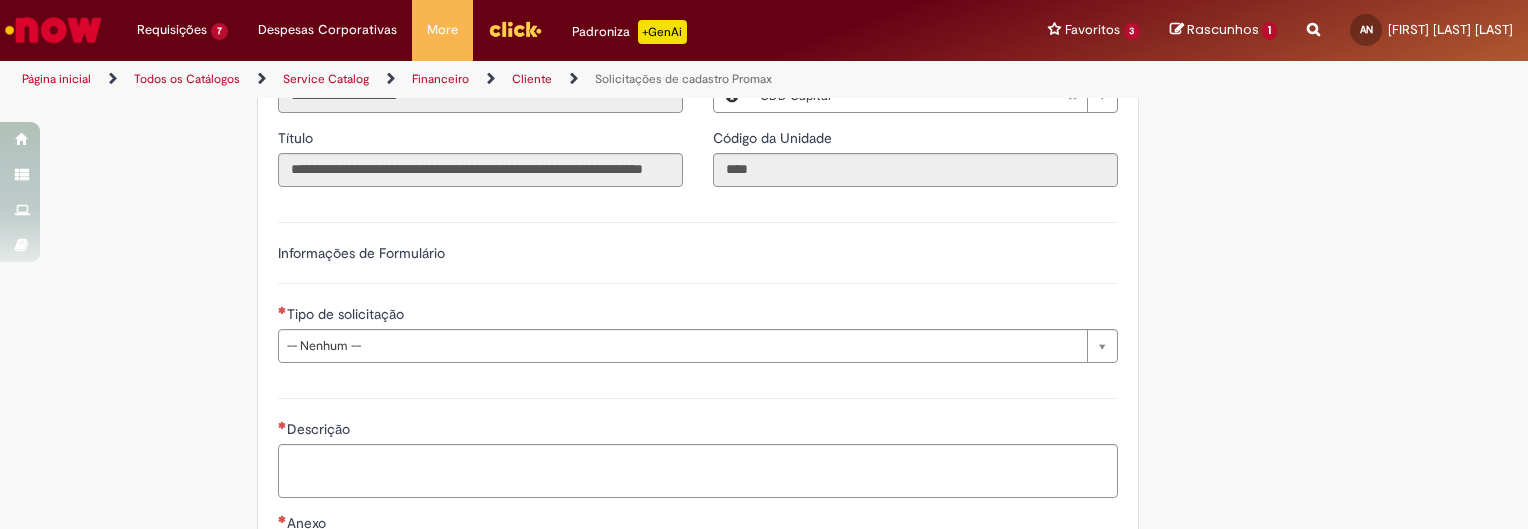 scroll, scrollTop: 867, scrollLeft: 0, axis: vertical 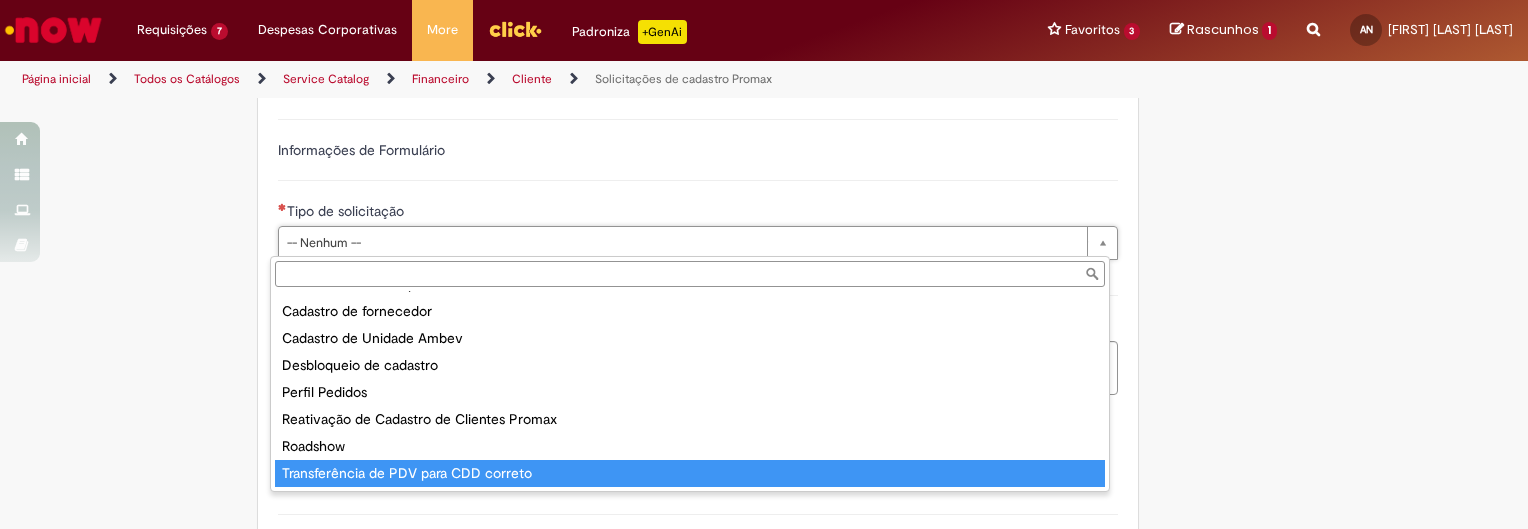 type on "**********" 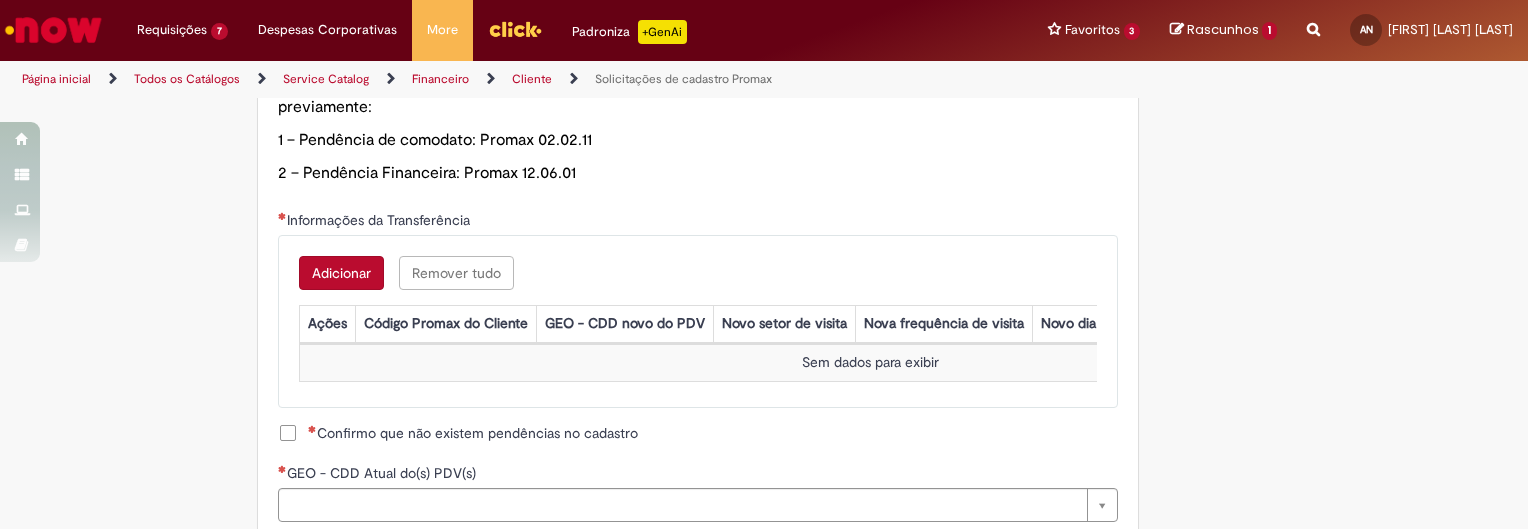 scroll, scrollTop: 1153, scrollLeft: 0, axis: vertical 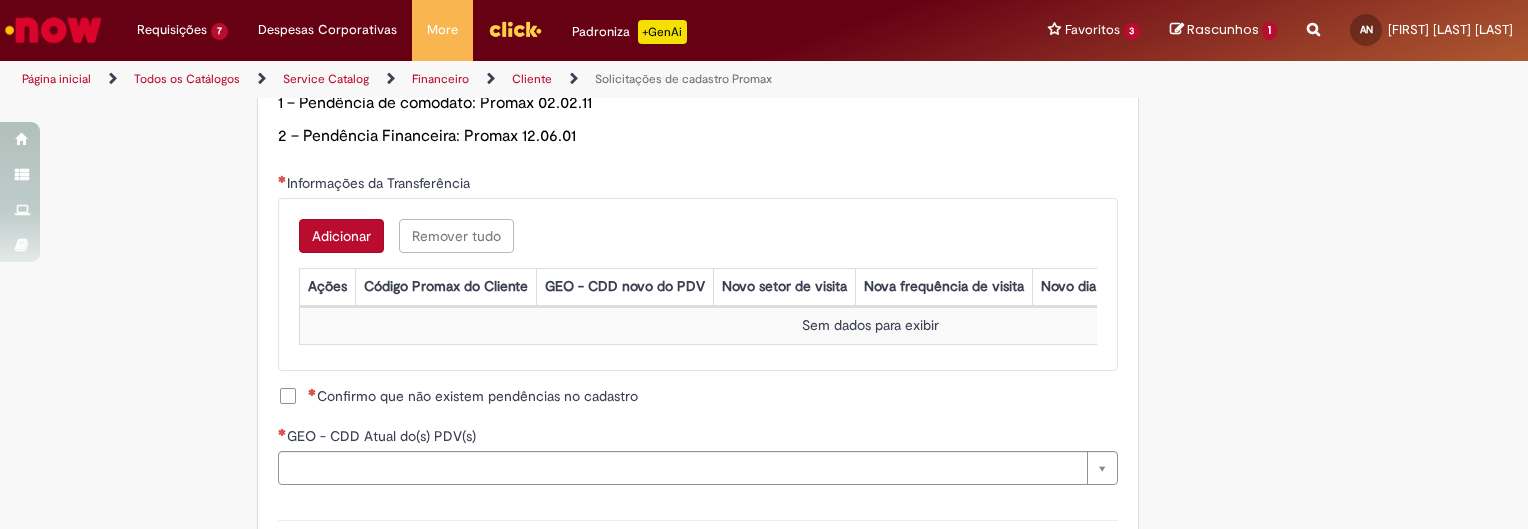click on "Adicionar" at bounding box center (341, 236) 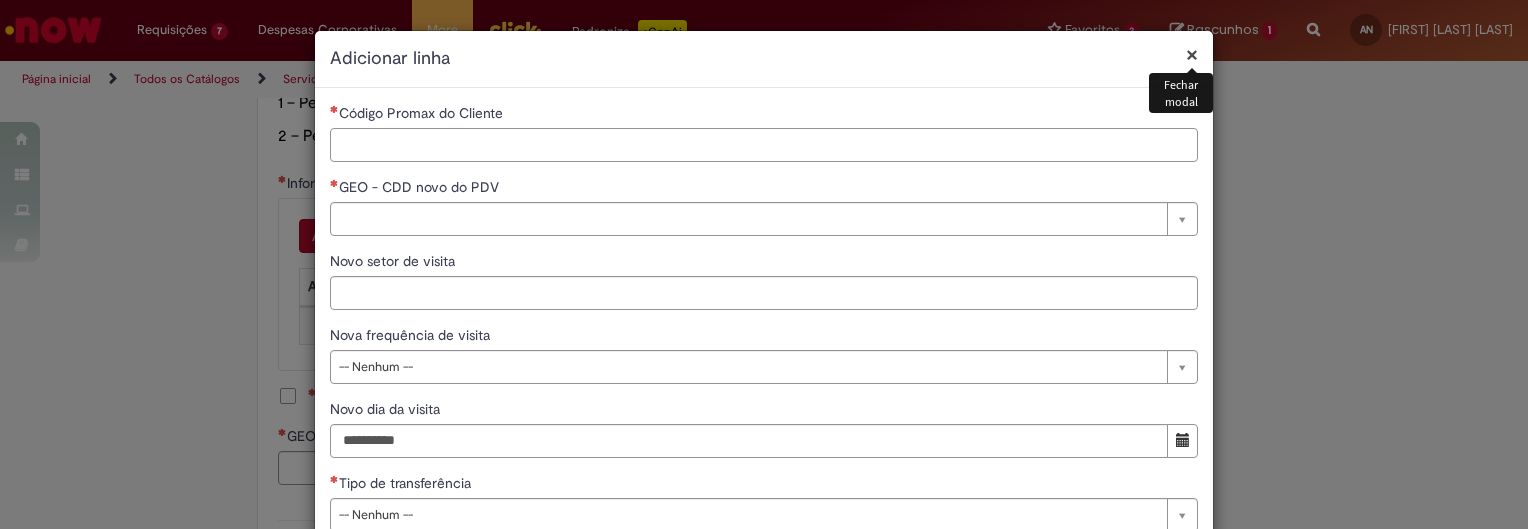 click on "Código Promax do Cliente" at bounding box center (764, 145) 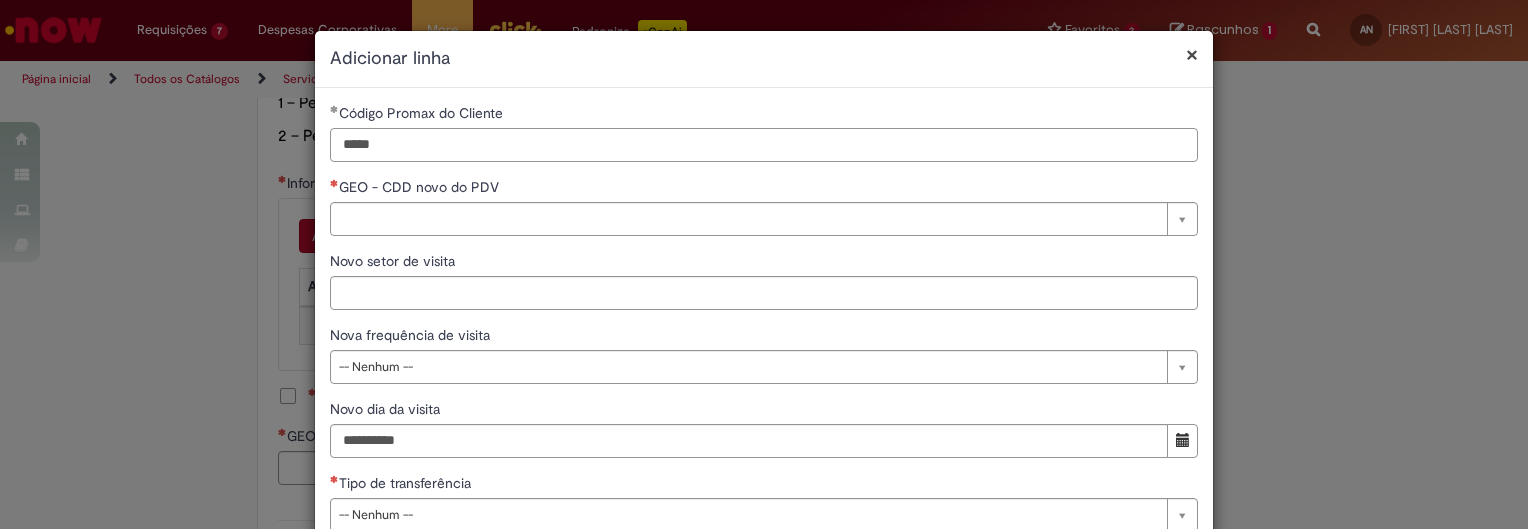 type on "*****" 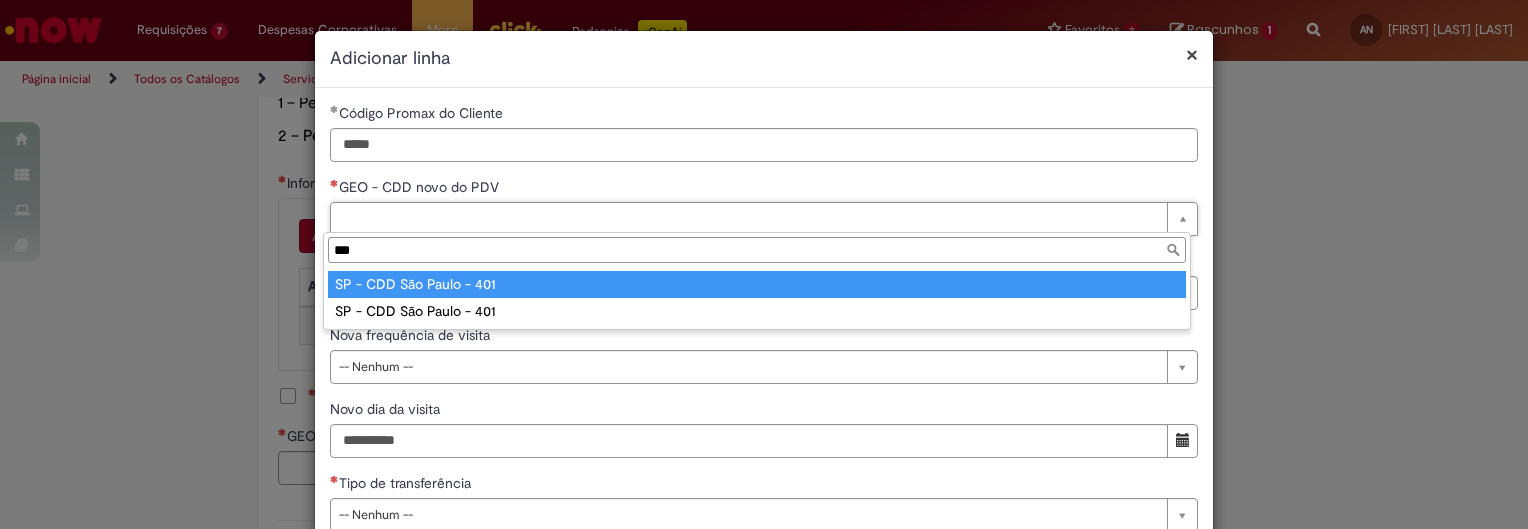 type on "***" 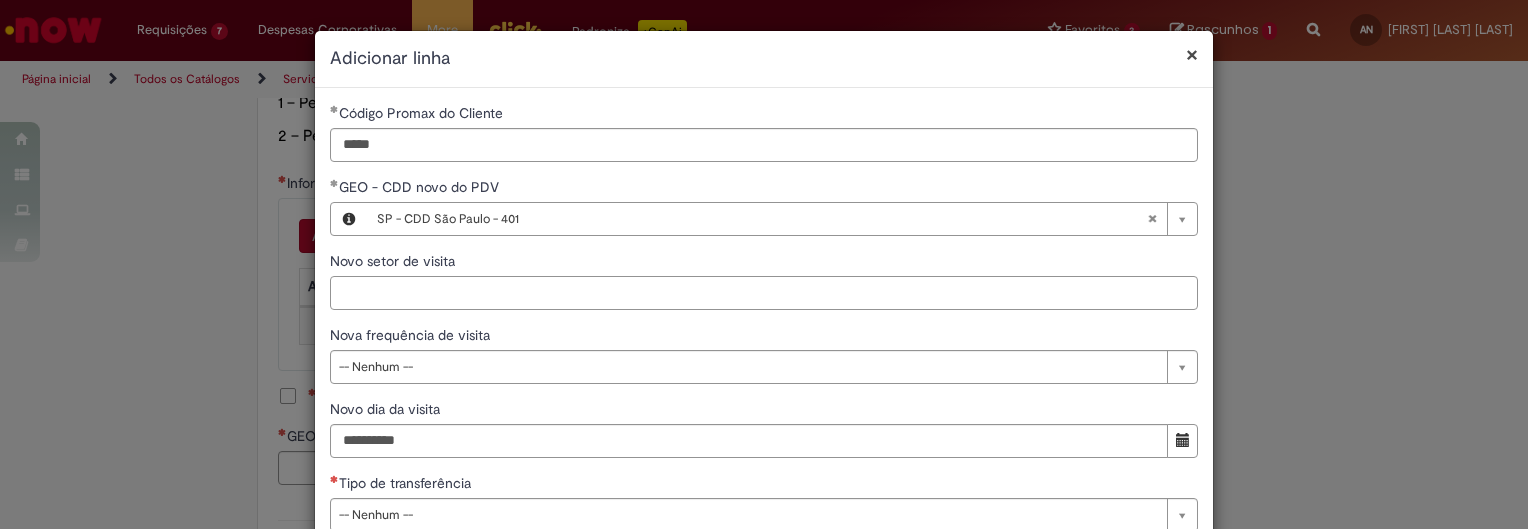 click on "Novo setor de visita" at bounding box center [764, 293] 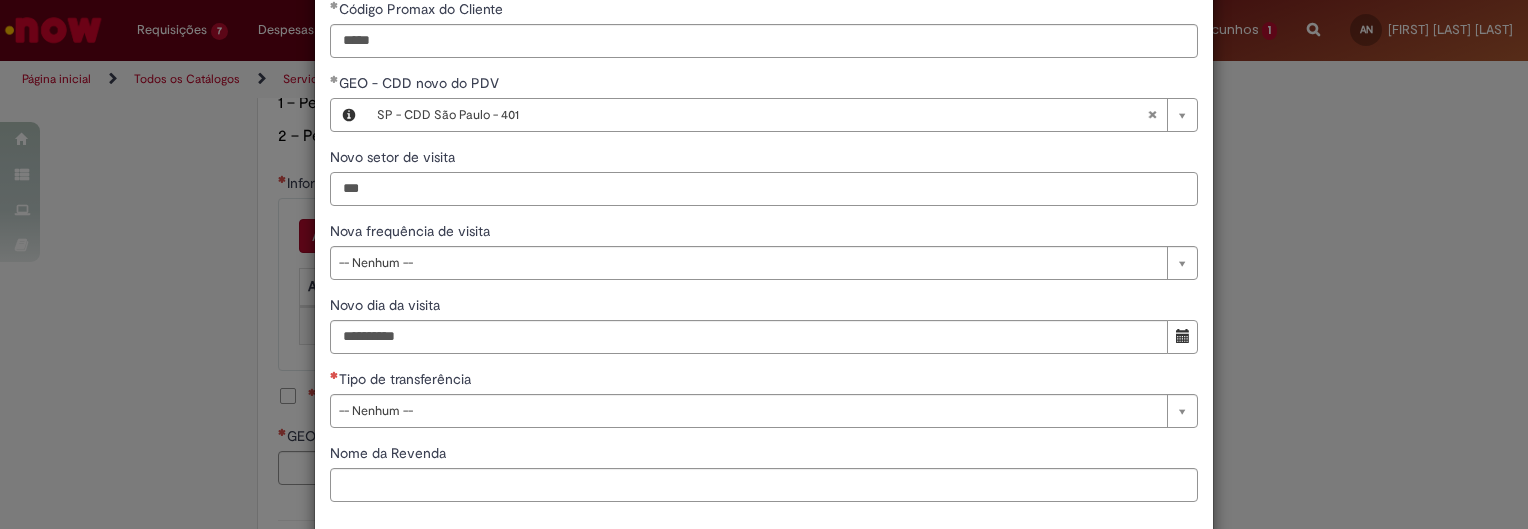scroll, scrollTop: 113, scrollLeft: 0, axis: vertical 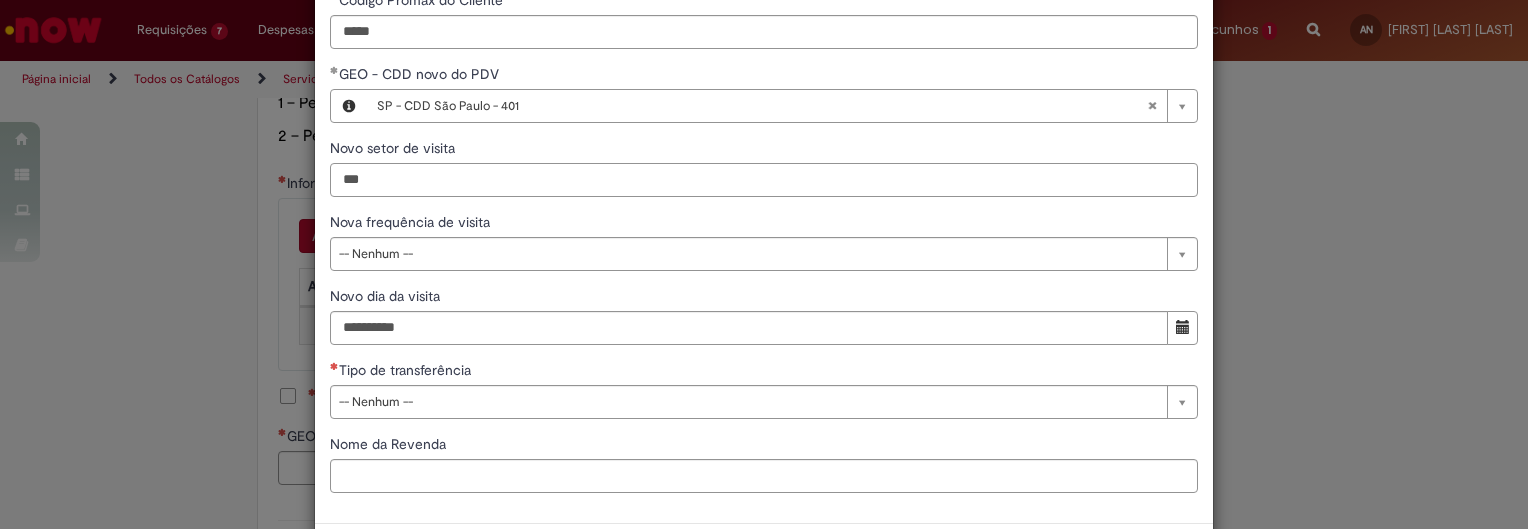 type on "***" 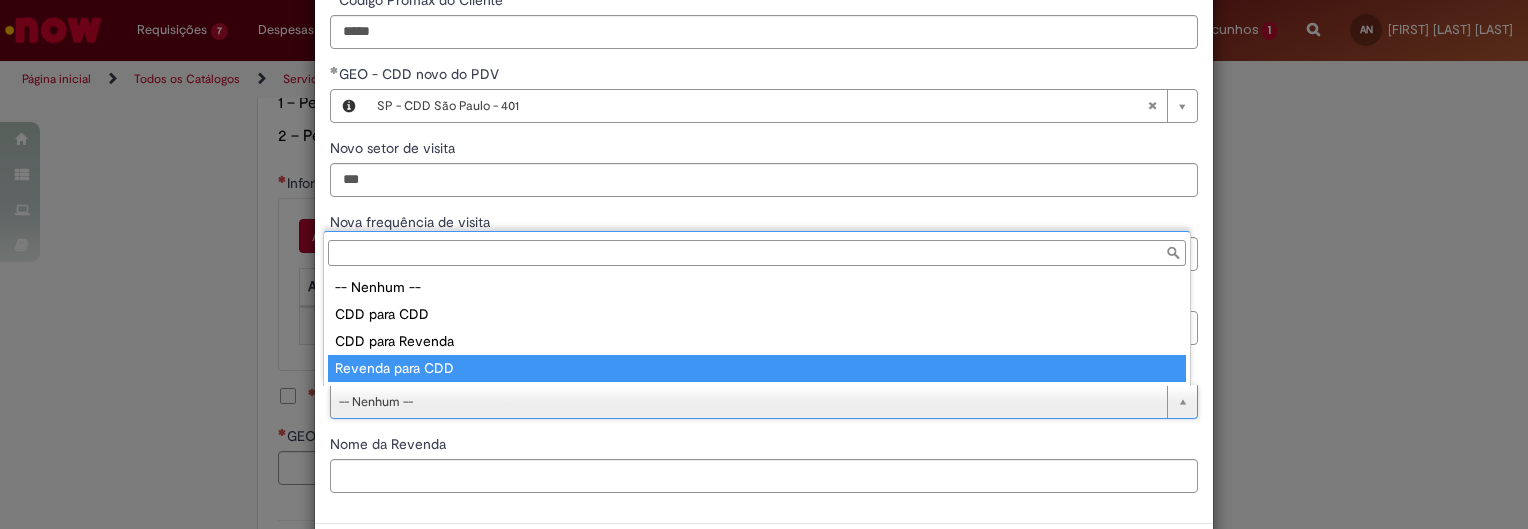 type on "**********" 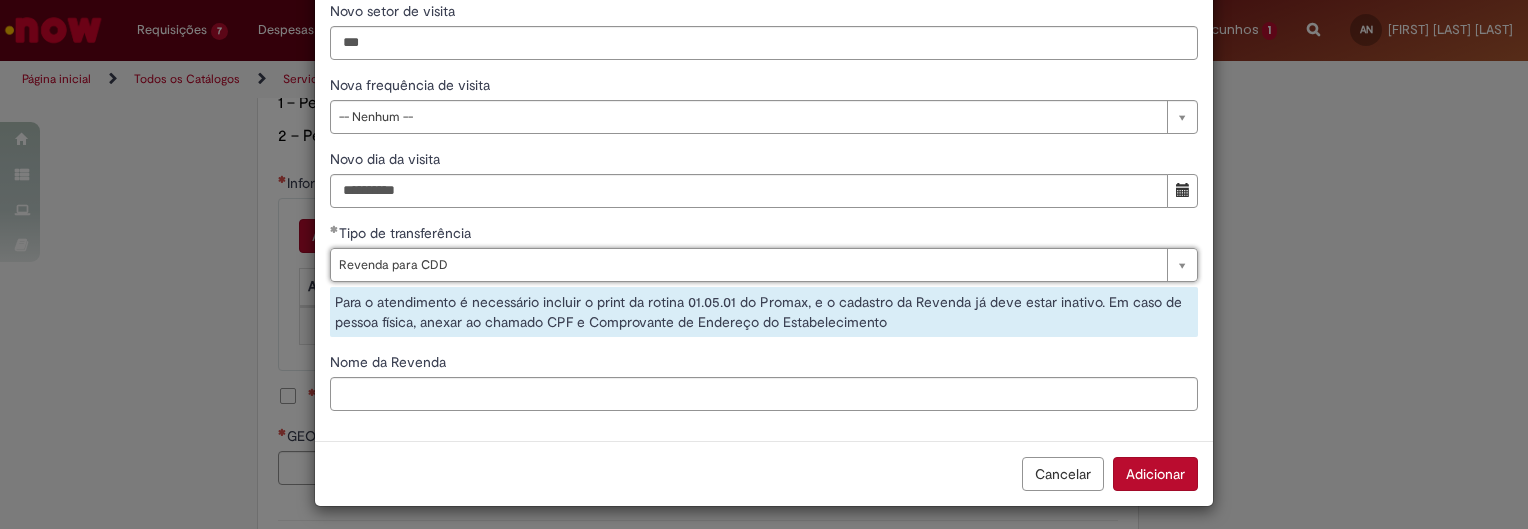 scroll, scrollTop: 253, scrollLeft: 0, axis: vertical 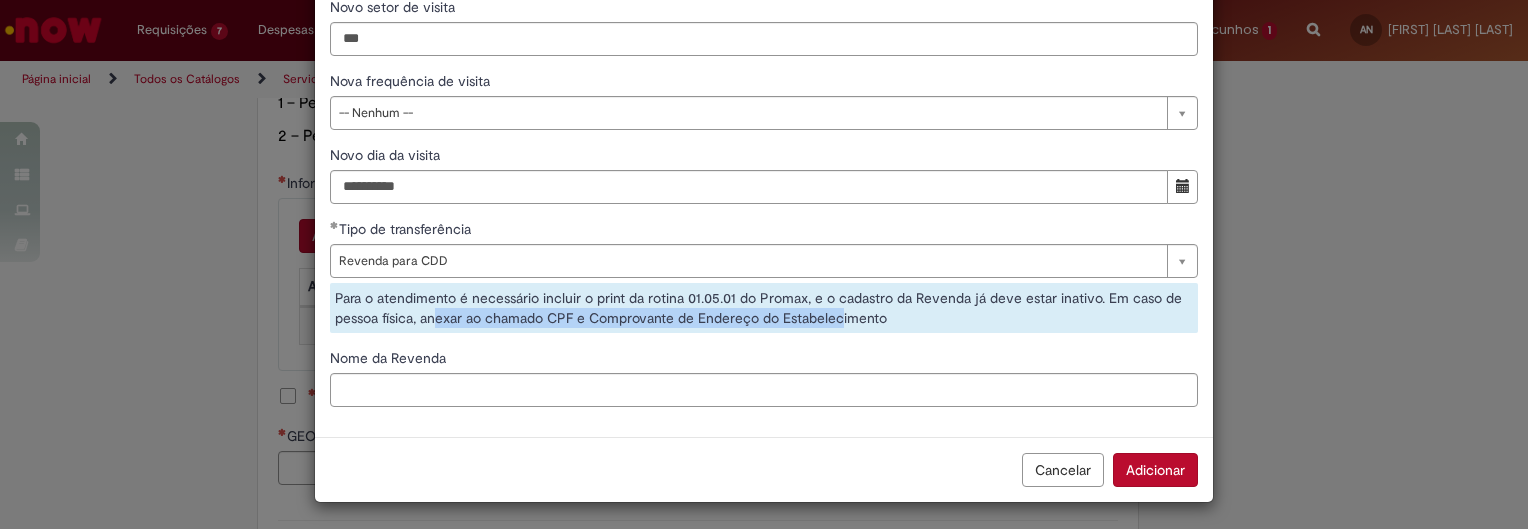 drag, startPoint x: 432, startPoint y: 317, endPoint x: 836, endPoint y: 308, distance: 404.10025 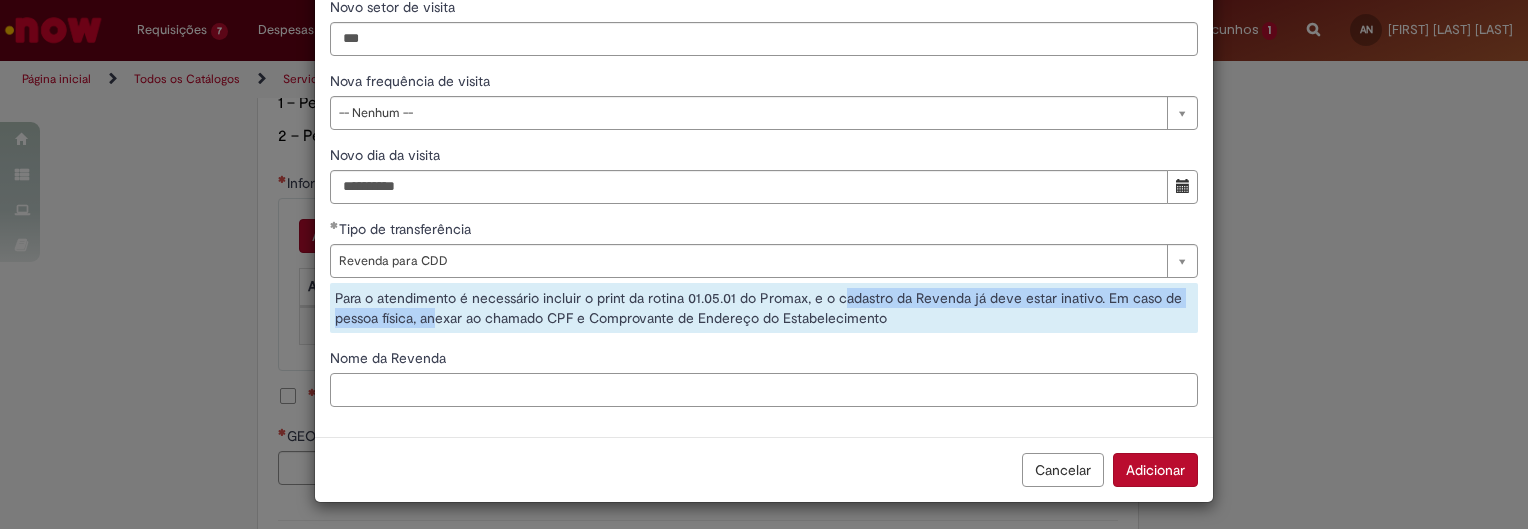 scroll, scrollTop: 253, scrollLeft: 0, axis: vertical 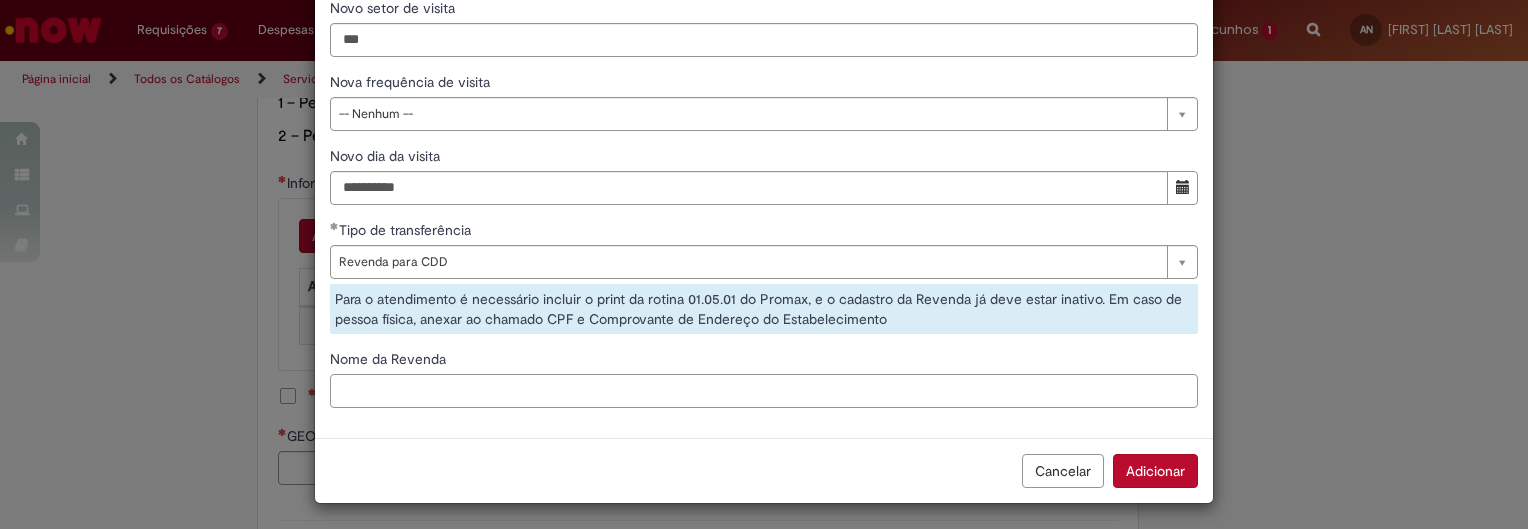 click on "Nome da Revenda" at bounding box center (764, 391) 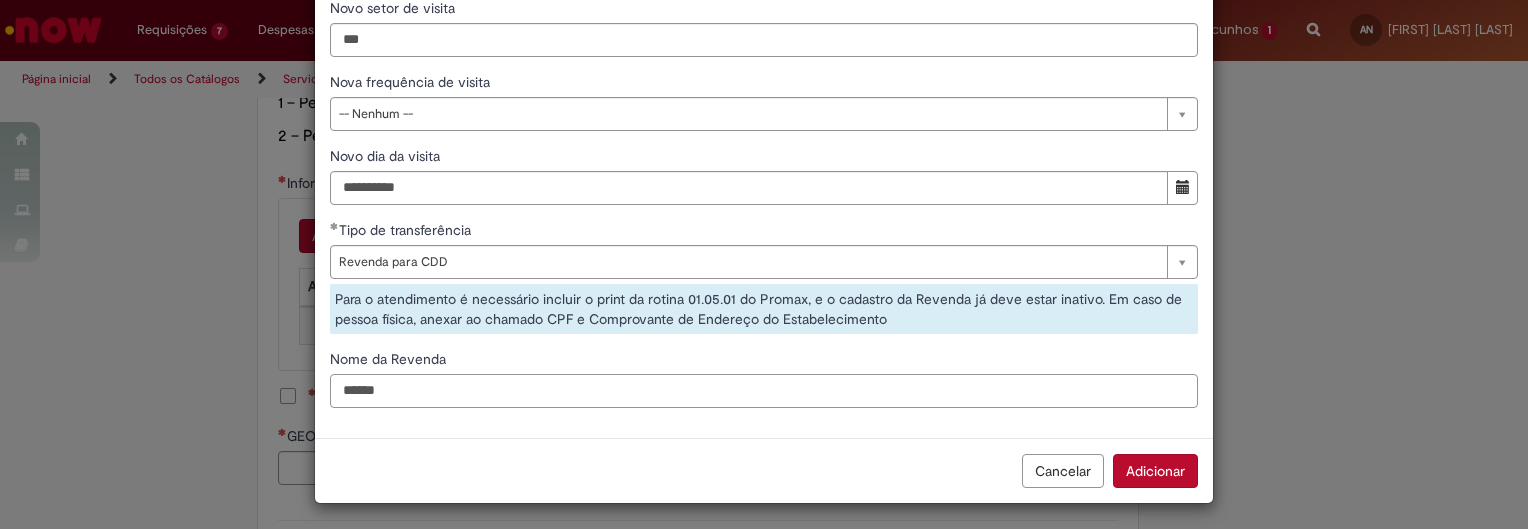 type on "******" 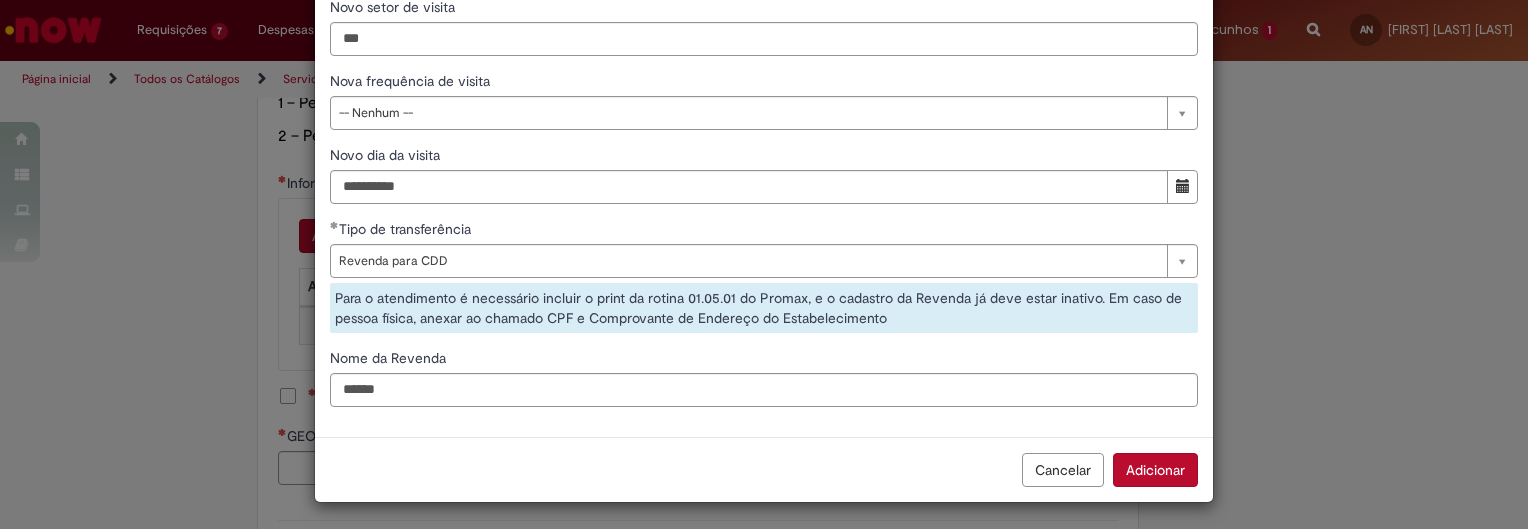 click on "Cancelar   Adicionar" at bounding box center [764, 469] 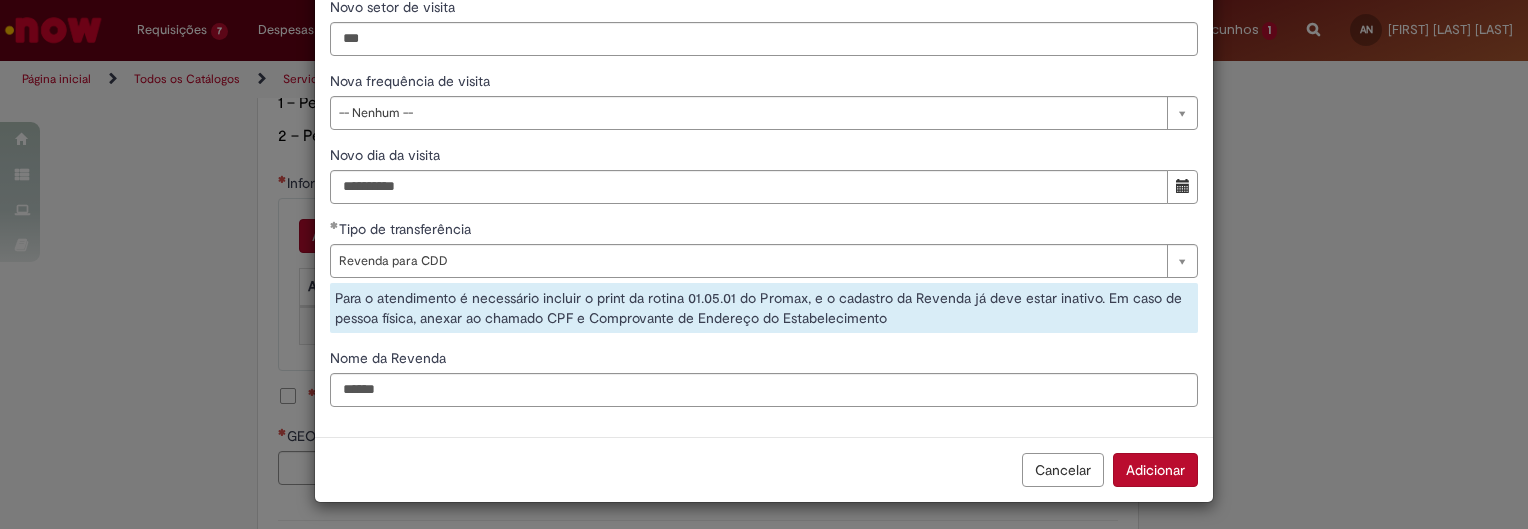 scroll, scrollTop: 253, scrollLeft: 0, axis: vertical 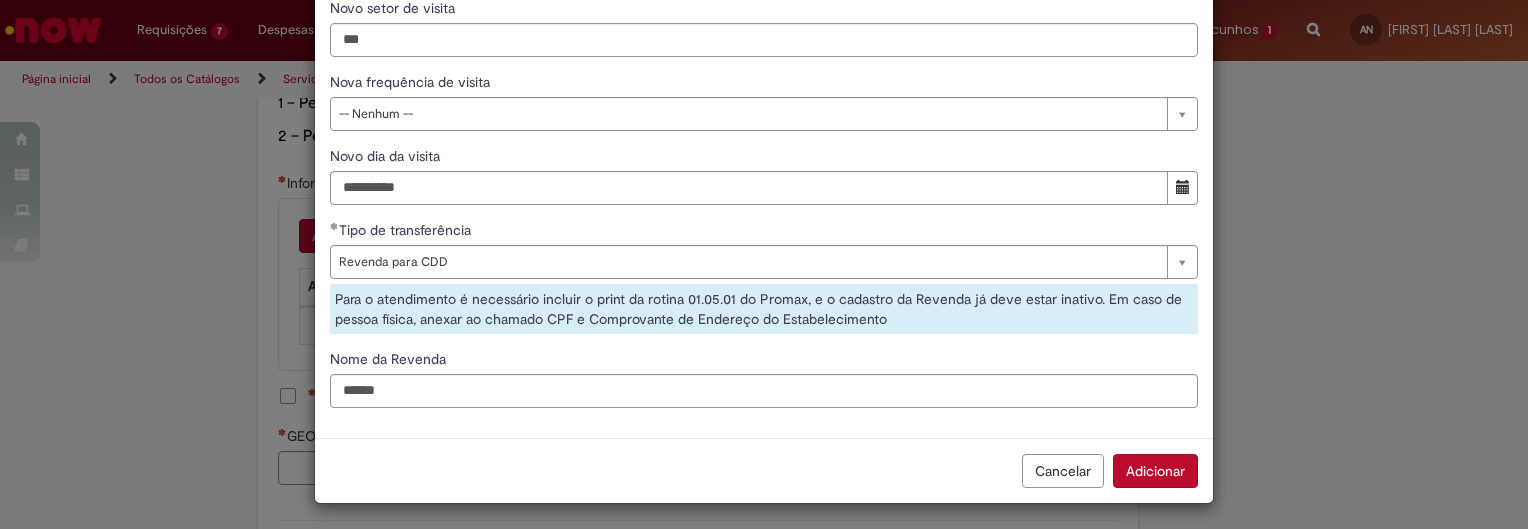 click on "Adicionar" at bounding box center (1155, 471) 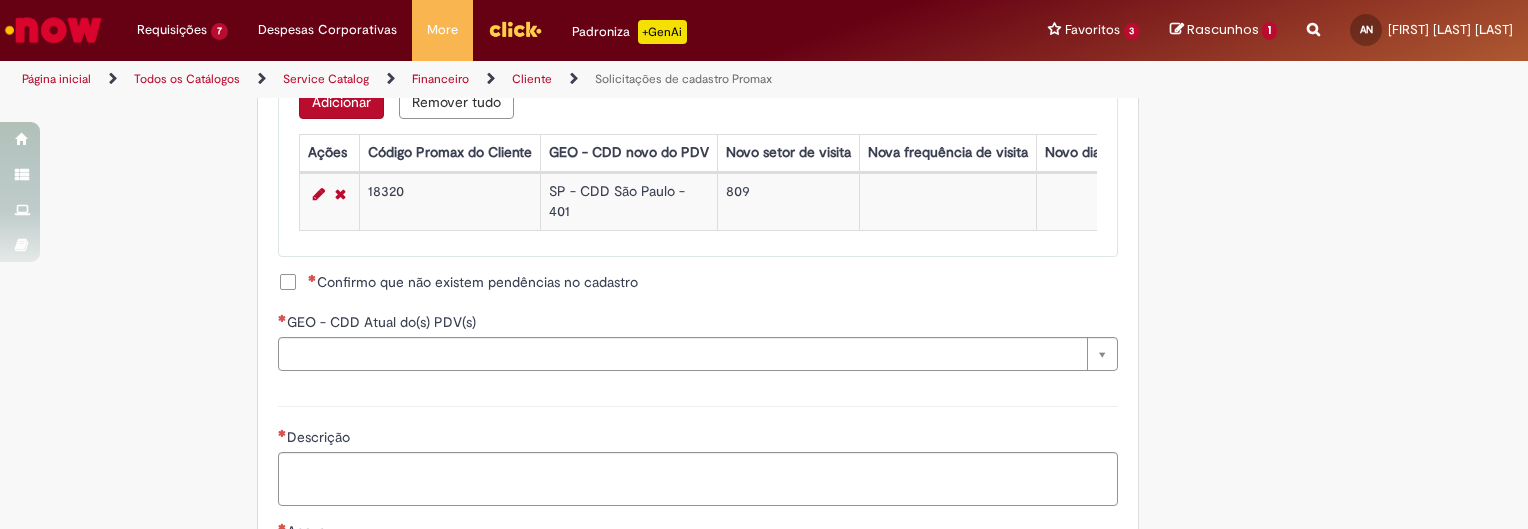 scroll, scrollTop: 1313, scrollLeft: 0, axis: vertical 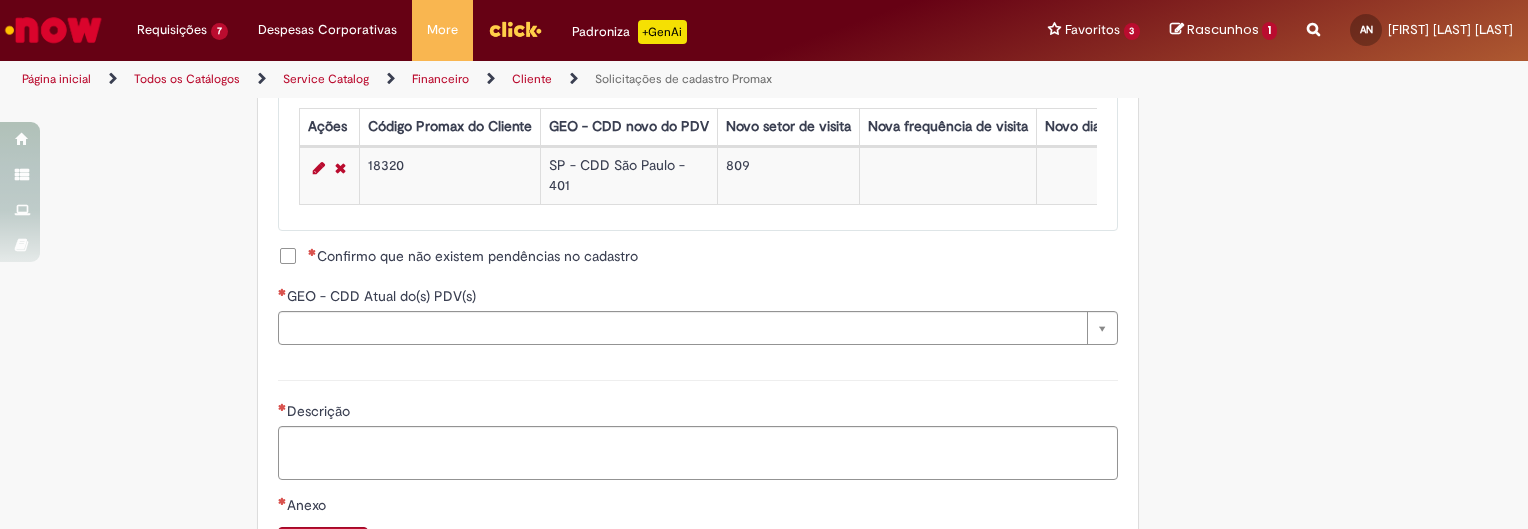 drag, startPoint x: 268, startPoint y: 261, endPoint x: 285, endPoint y: 278, distance: 24.04163 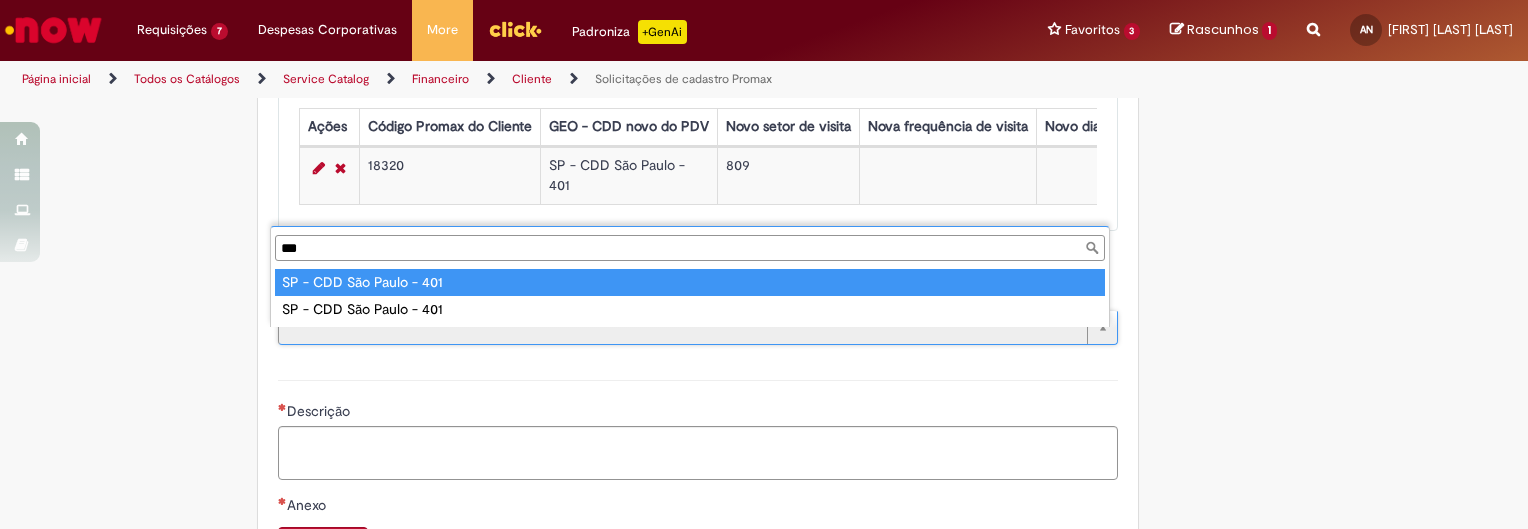 type on "***" 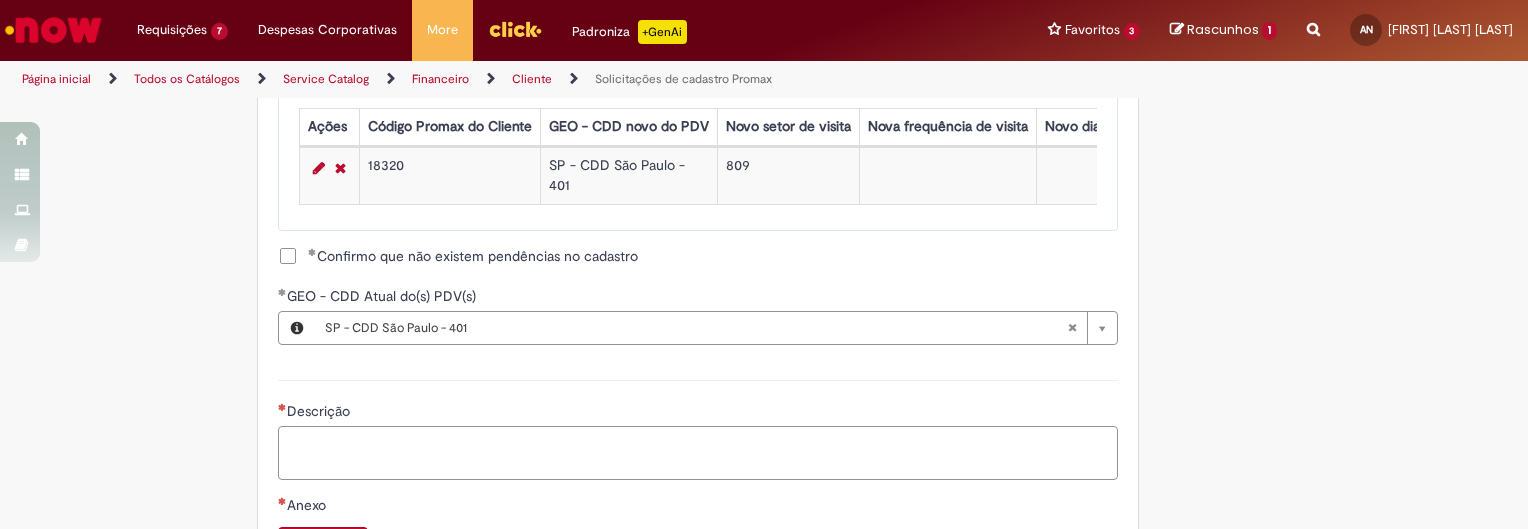 click on "Descrição" at bounding box center (698, 453) 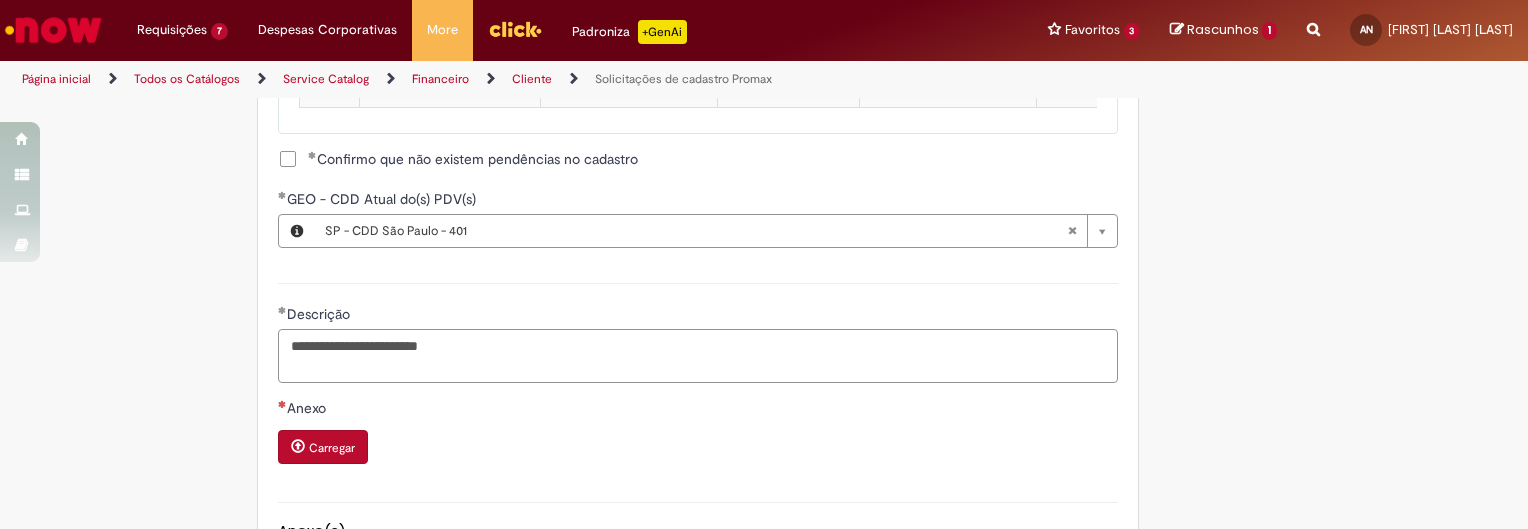 scroll, scrollTop: 1418, scrollLeft: 0, axis: vertical 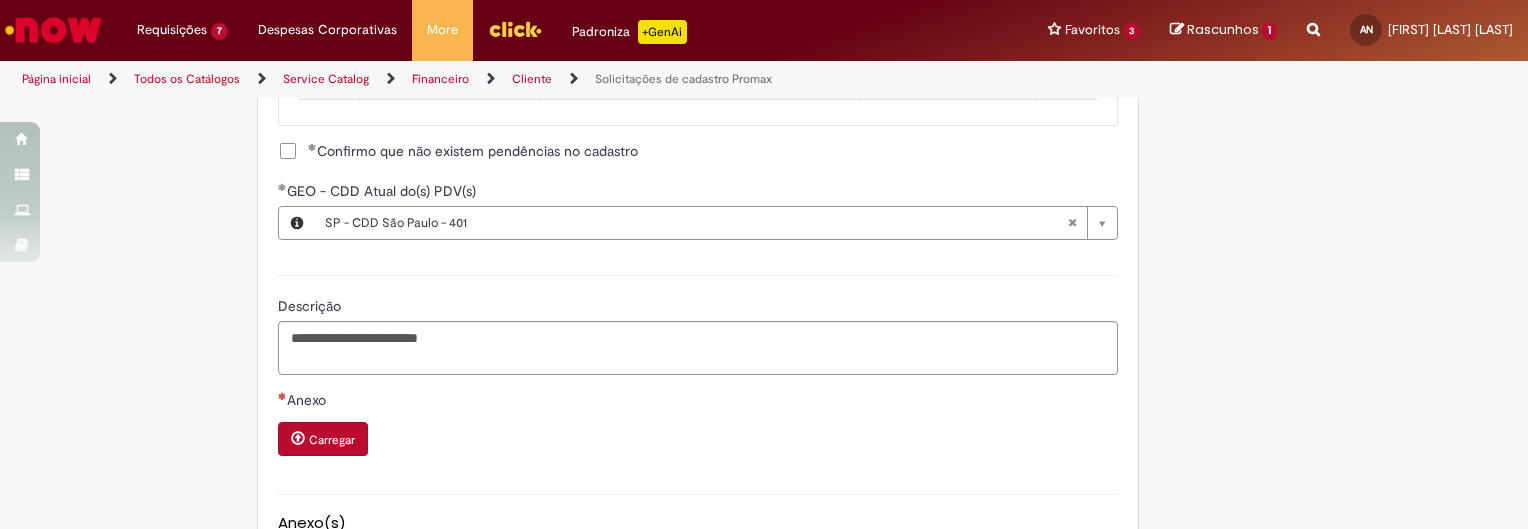 click on "Logo ambev.PNG anexado
Solicitações de cadastro Promax
Oferta exclusiva para bloqueio, desbloqueio, reativação e transferência de PDVs entre Operações, cadastro manuais de CDDS, fábricas e eventos.
📌 Em anexo, você encontra o nosso  Book de Documentos  com as orientações necessárias. Acesse também nosso SharePoint: 🔗  https://anheuserbuschinbev.sharepoint.com/sites/ComunicacaoOTC E-mail de contato:   [EMAIL]
⚠️  Importante: As solicitações de  atualização de dados ou documentos  devem ser realizadas  exclusivamente pela plataforma Bees Care (Zendesk),  atraves do Link 🔗  https://ab-inbevbr.zendesk.com
📥 Abaixo, você confere o passo a passo de como abrir uma solicitação na plataforma.
SAP Interim Country Code ** Favorecido" at bounding box center [764, -290] 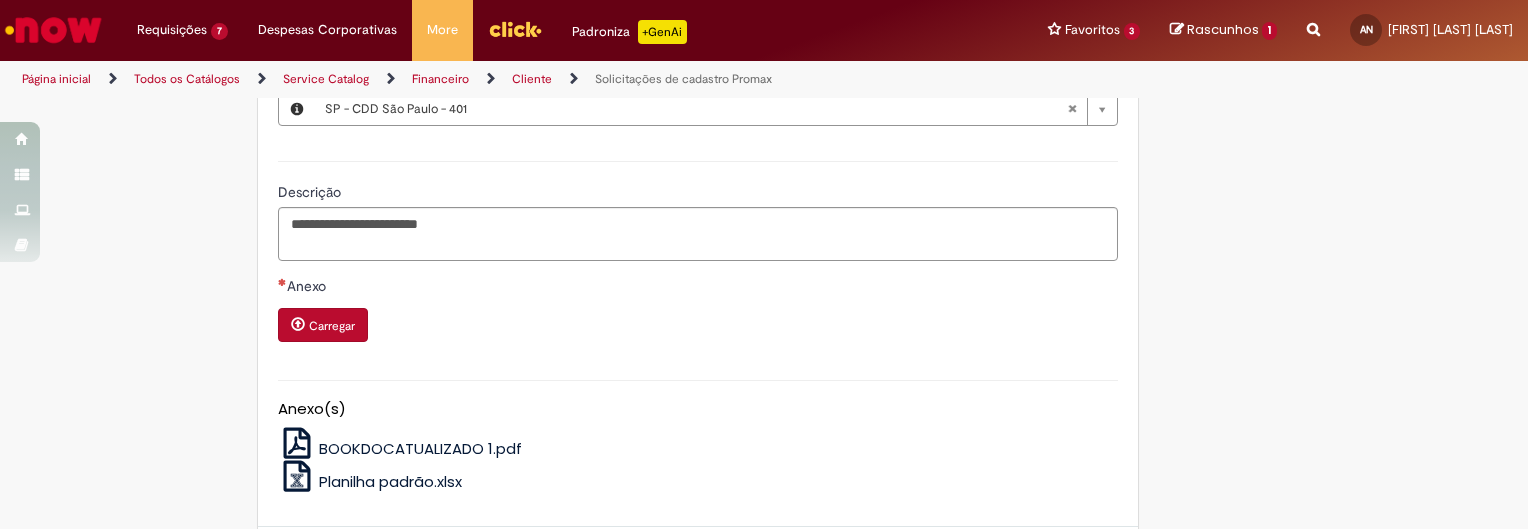 scroll, scrollTop: 1533, scrollLeft: 0, axis: vertical 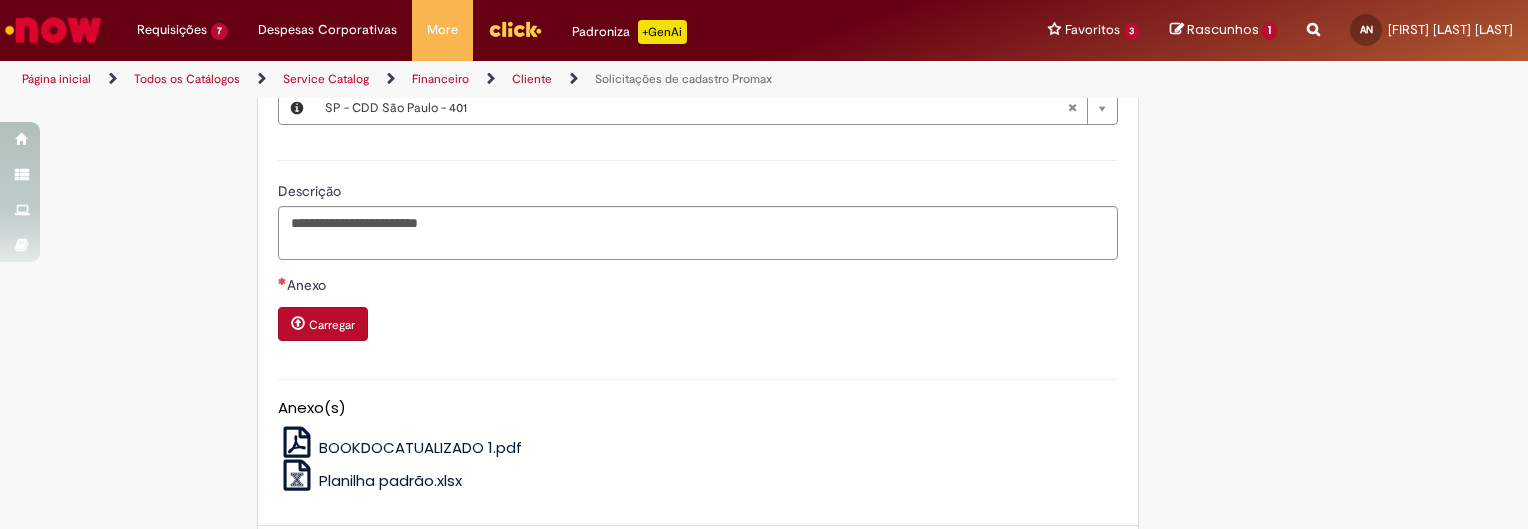 click on "Carregar" at bounding box center [332, 325] 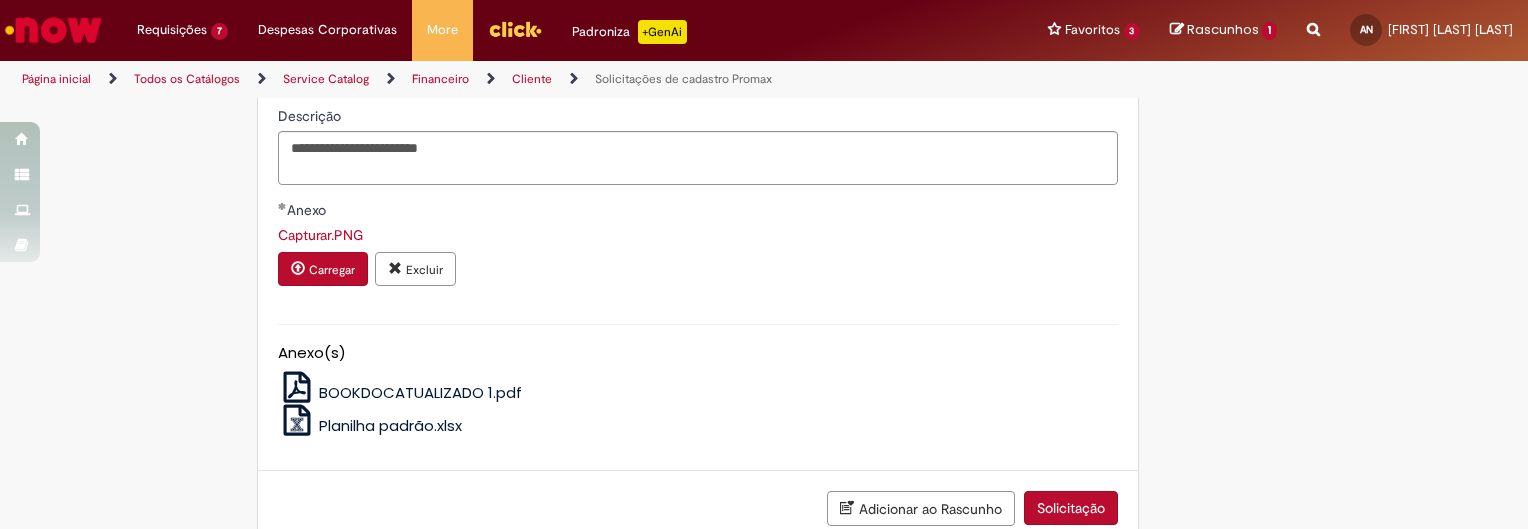 scroll, scrollTop: 1609, scrollLeft: 0, axis: vertical 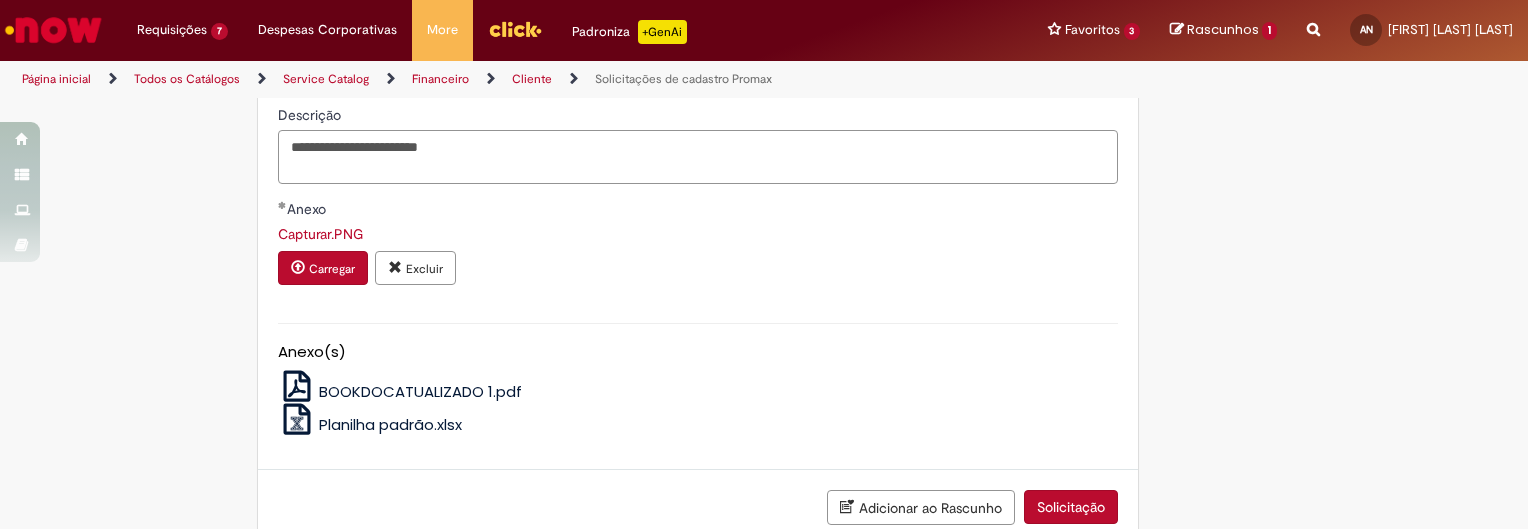 click on "**********" at bounding box center (698, 157) 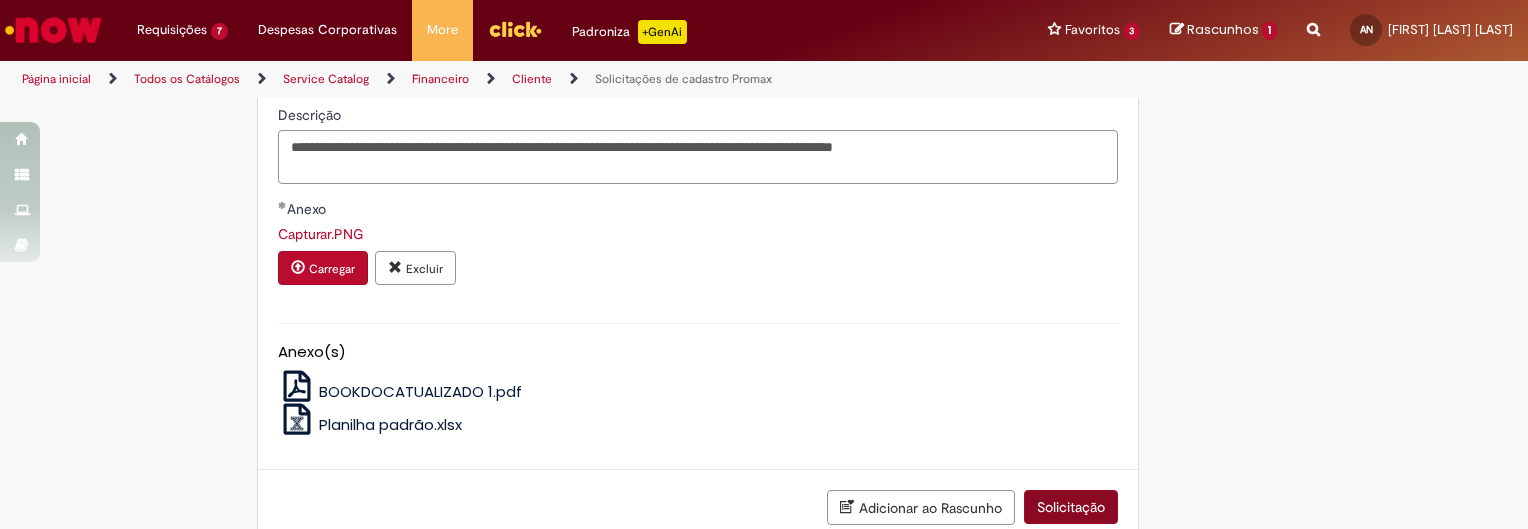 type on "**********" 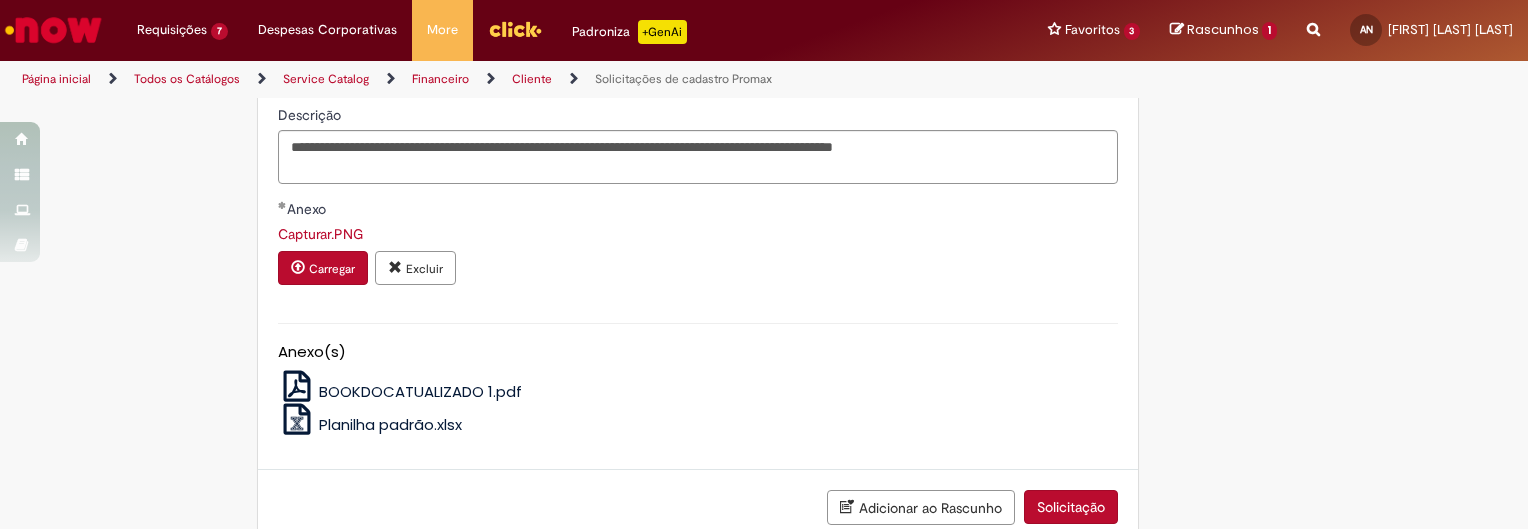 click on "Solicitação" at bounding box center (1071, 507) 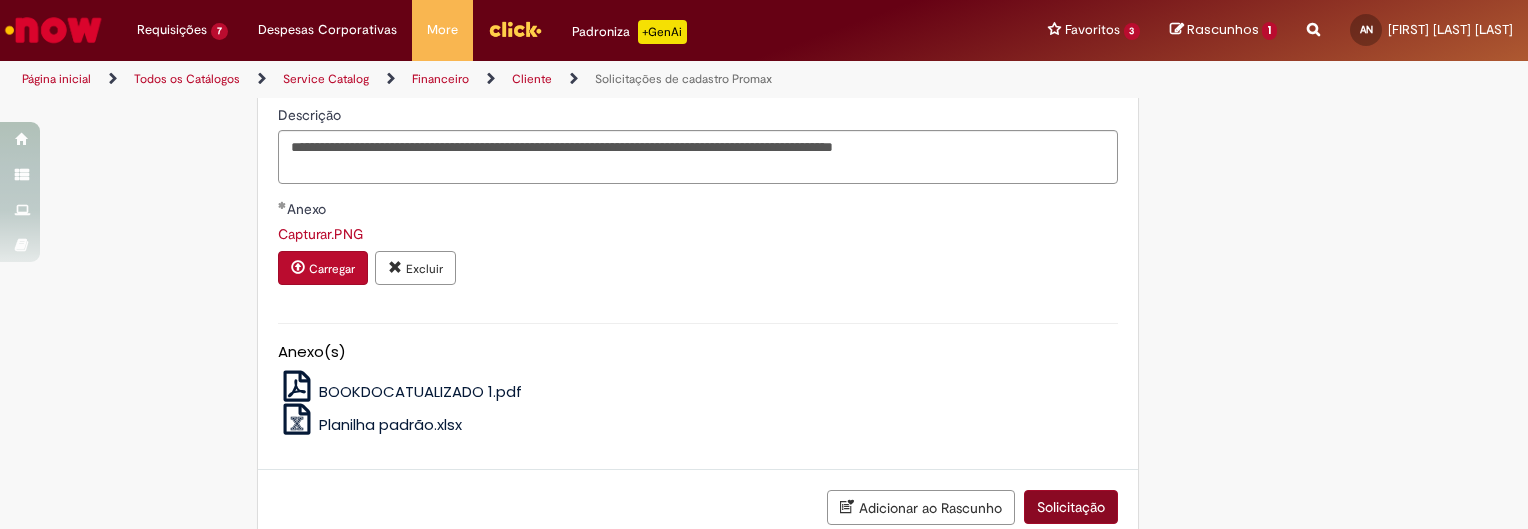 scroll, scrollTop: 1619, scrollLeft: 0, axis: vertical 